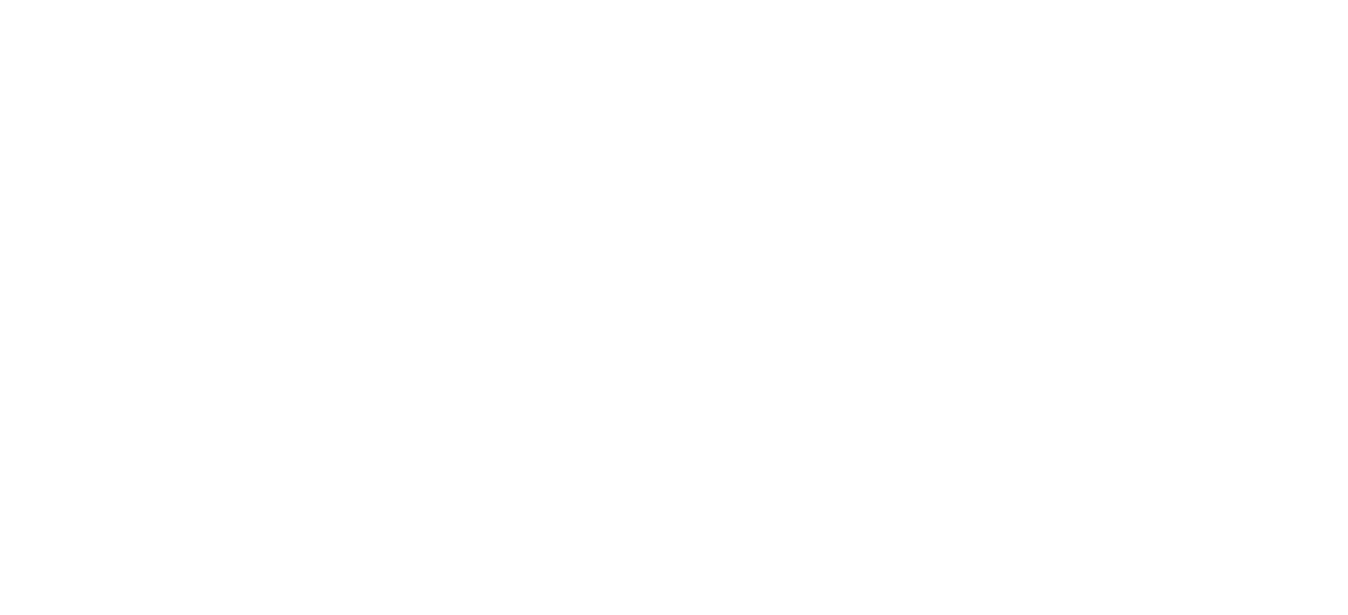 scroll, scrollTop: 0, scrollLeft: 0, axis: both 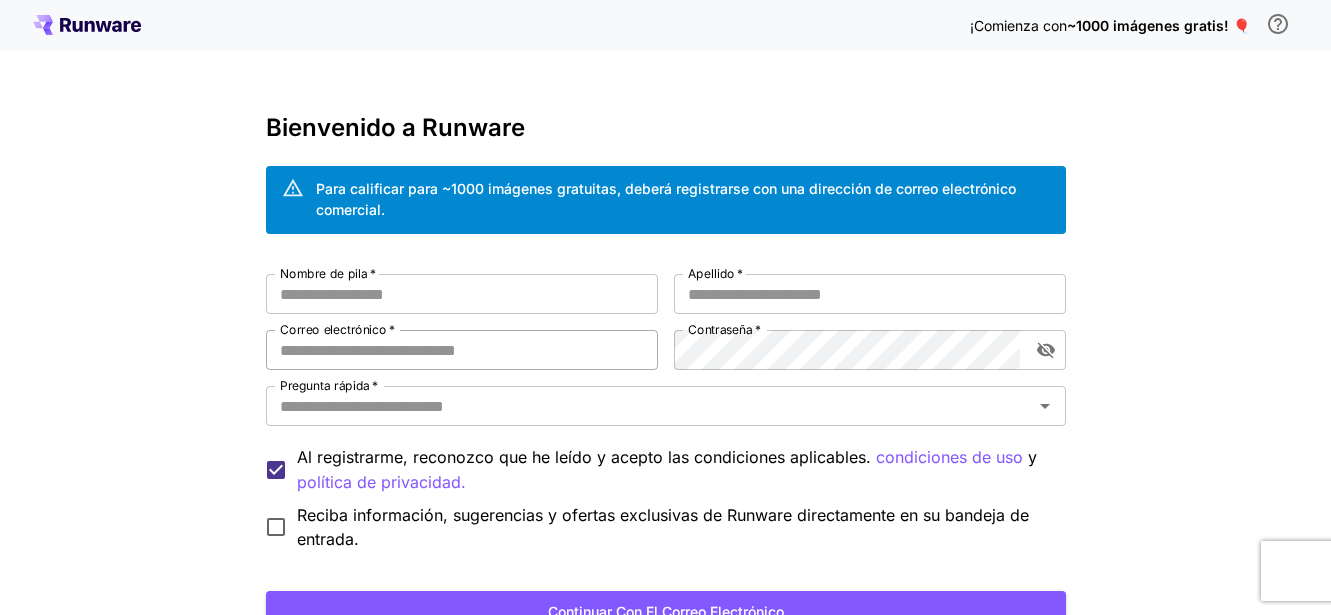 click on "Correo electrónico    *" at bounding box center (462, 350) 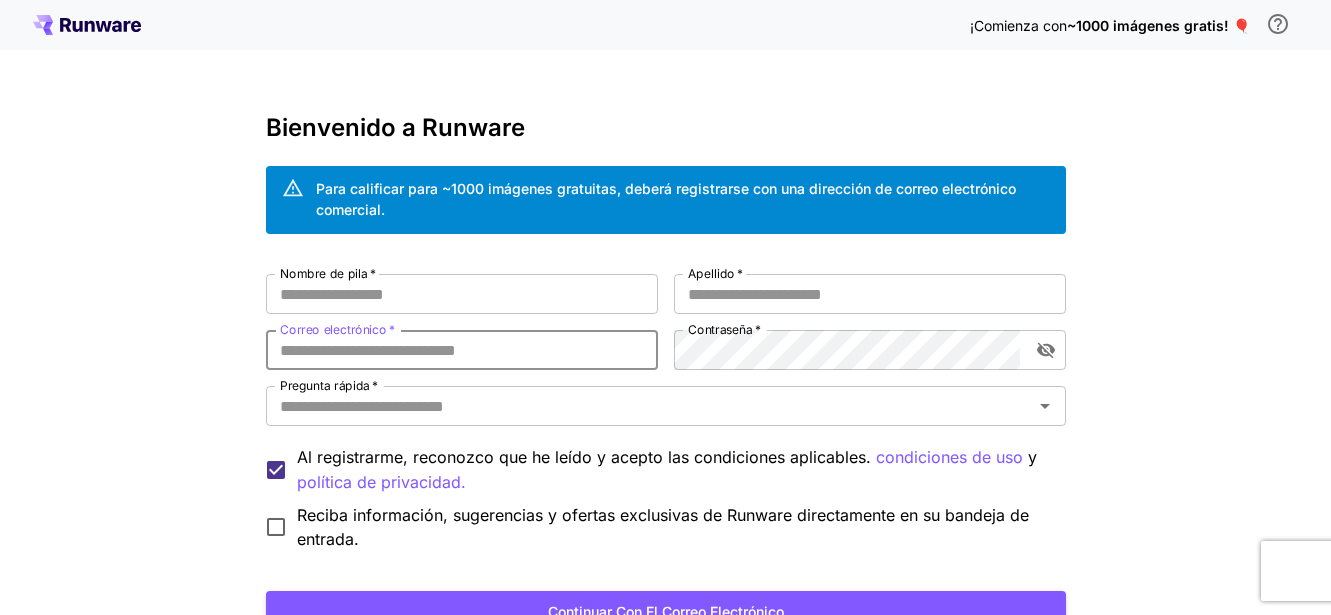 paste on "**********" 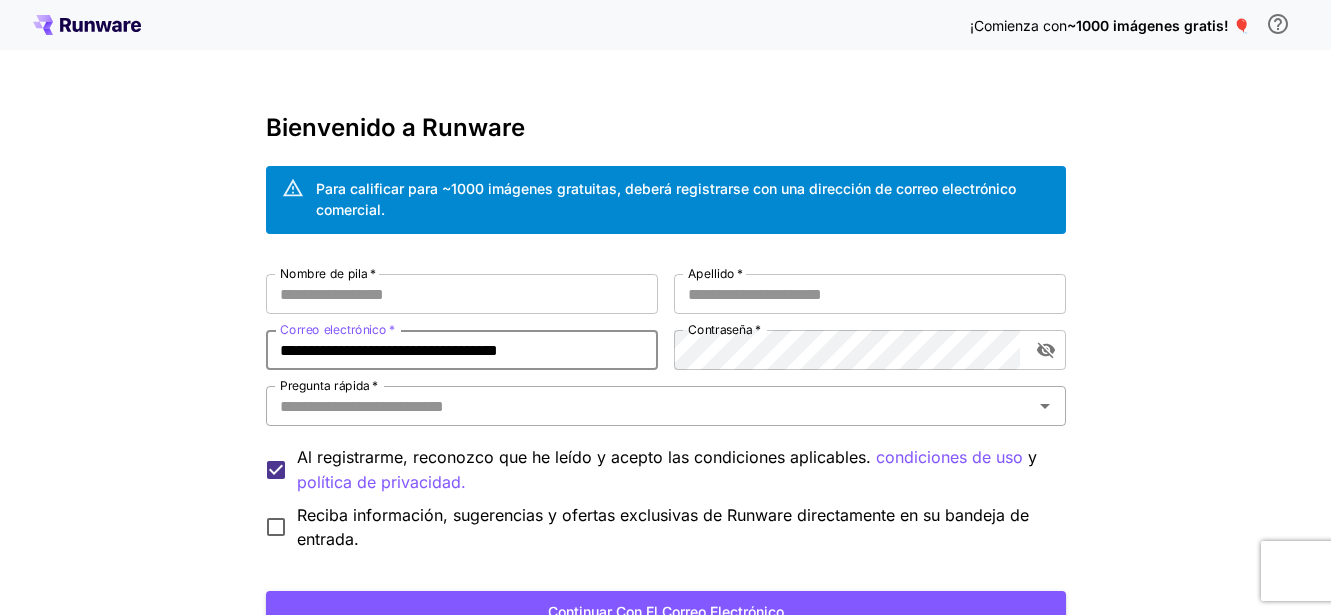 type on "**********" 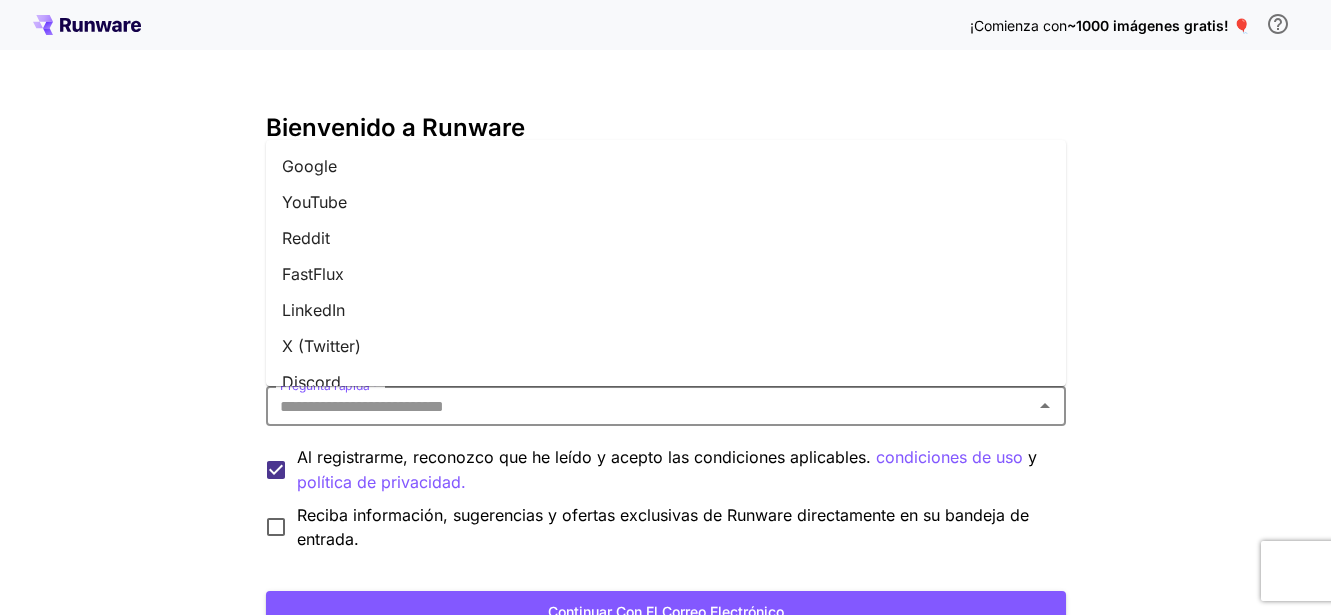 click on "Reddit" at bounding box center (666, 238) 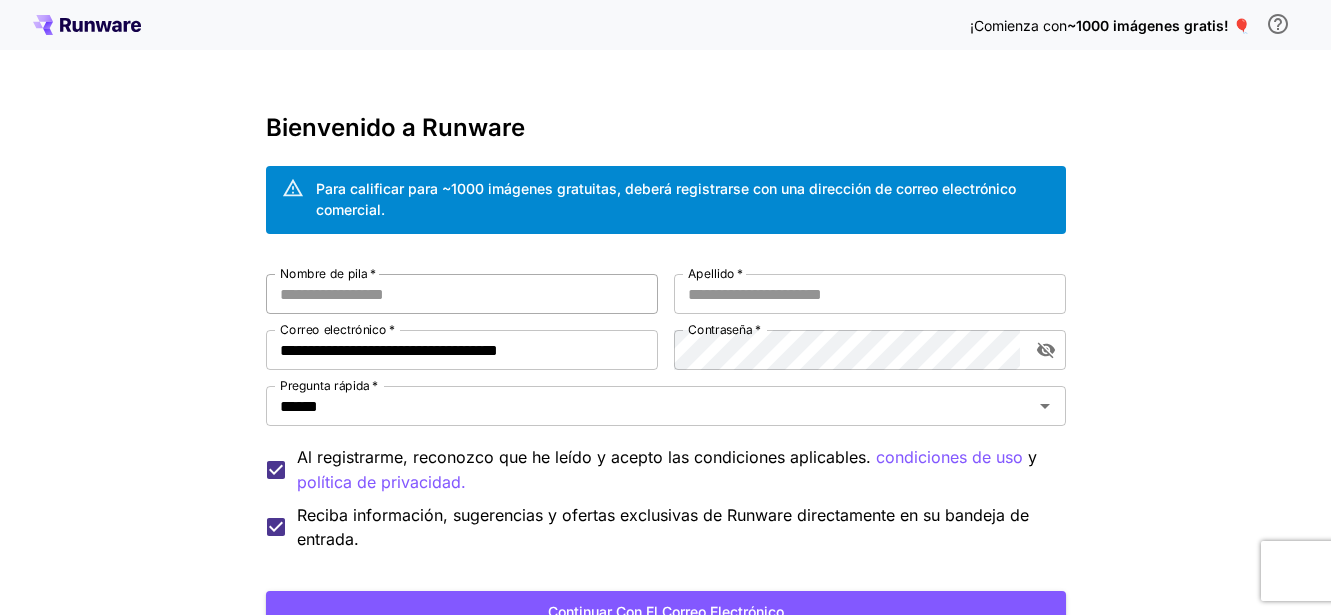 click on "Nombre de pila    *" at bounding box center [462, 294] 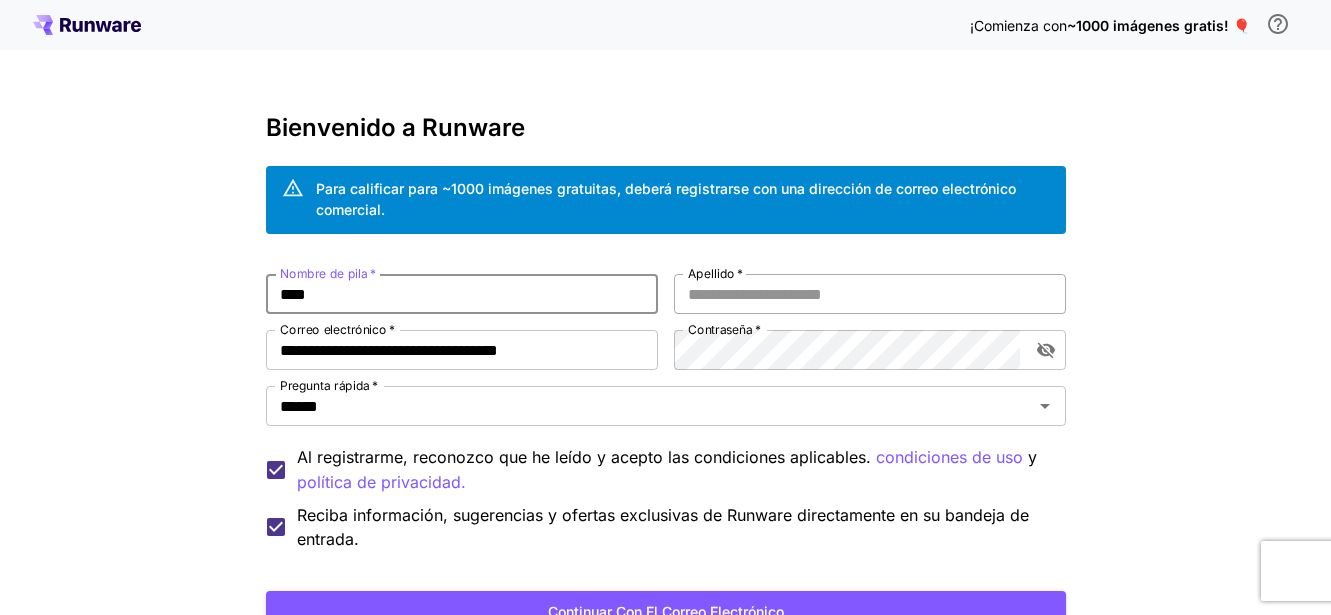 type on "****" 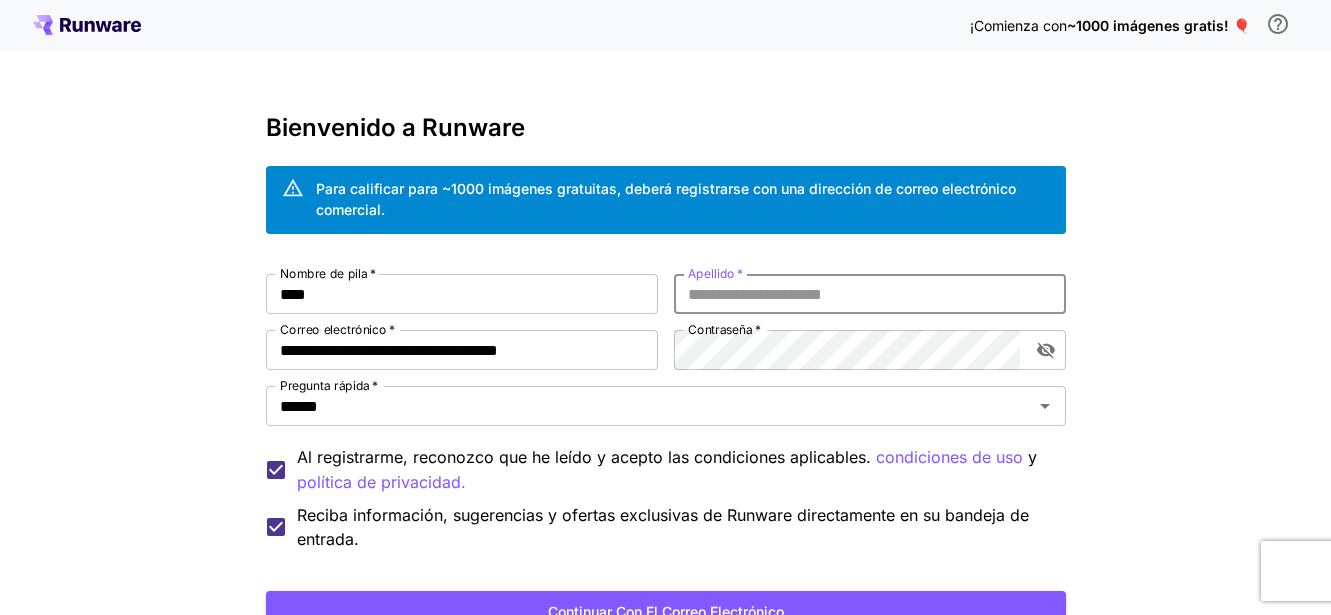 click on "Apellido    *" at bounding box center (870, 294) 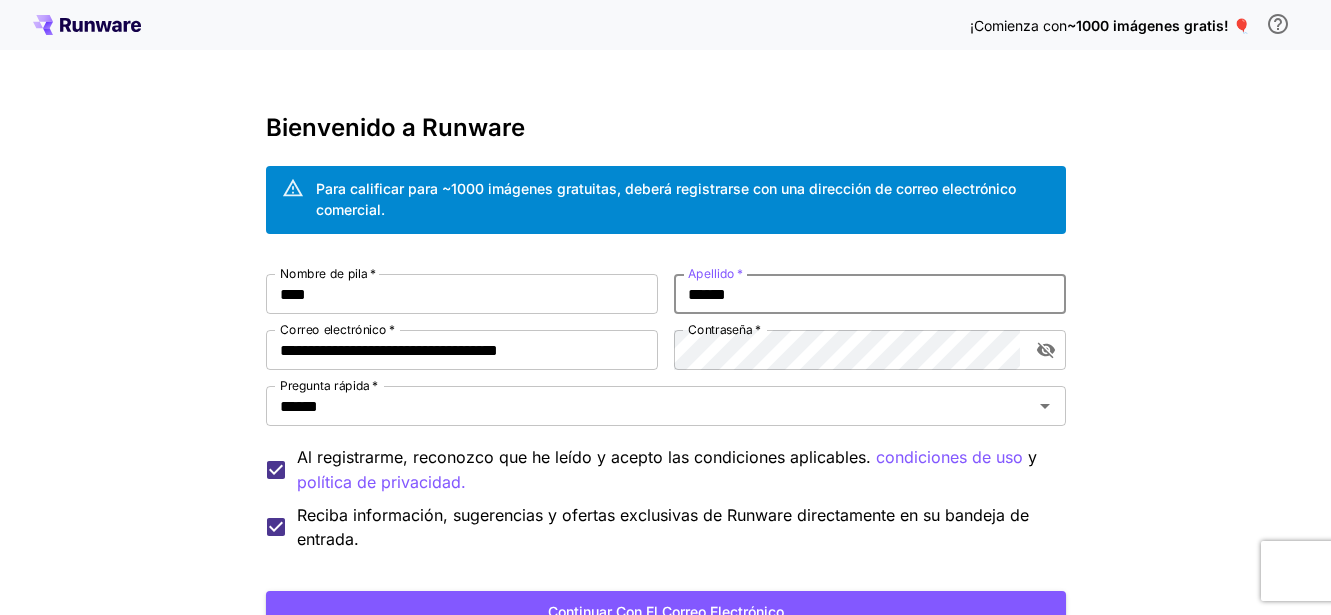 type on "******" 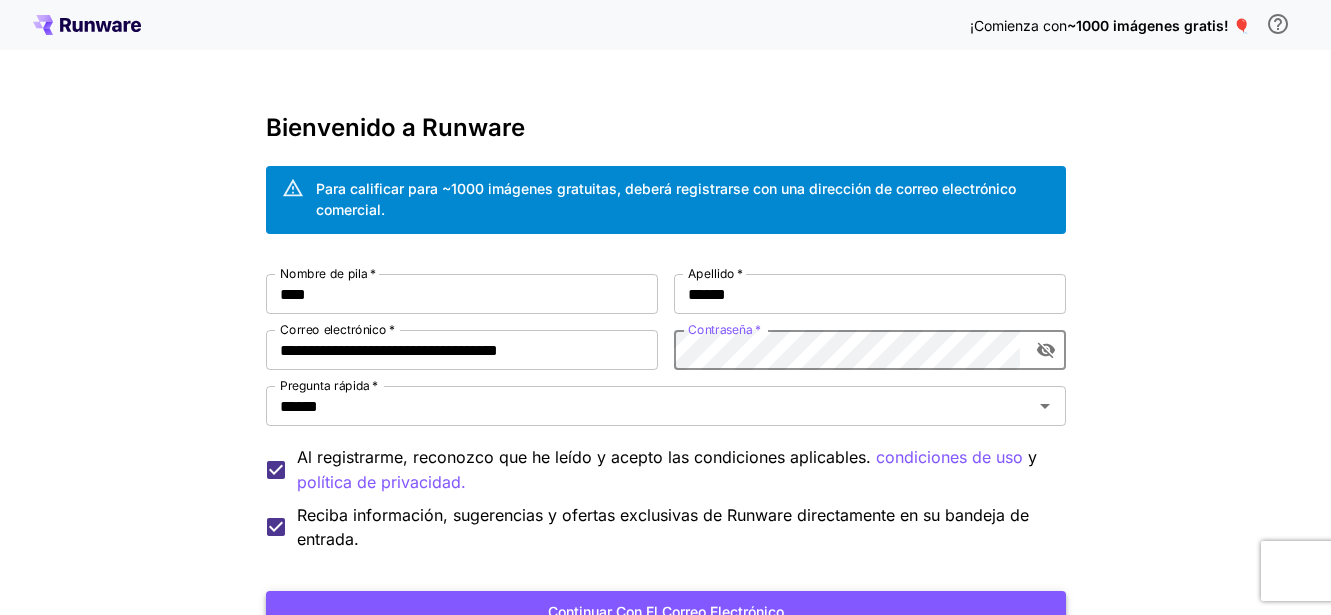 click on "Continuar con el correo electrónico" at bounding box center [666, 611] 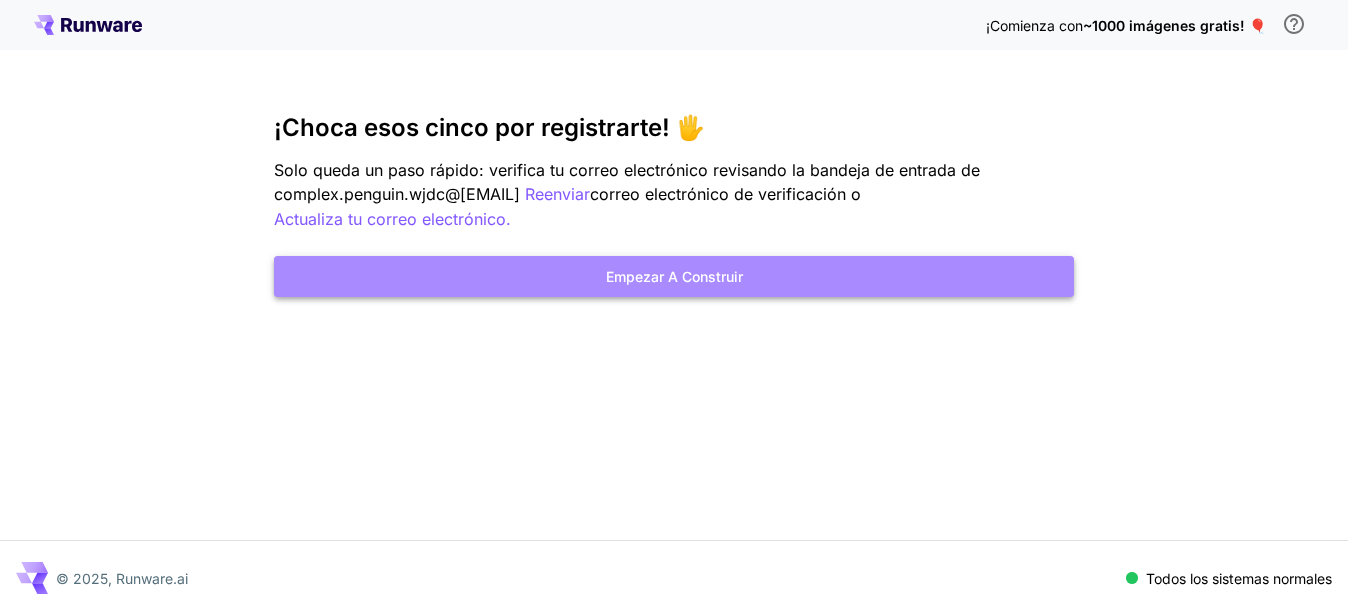 click on "Empezar a construir" at bounding box center (674, 276) 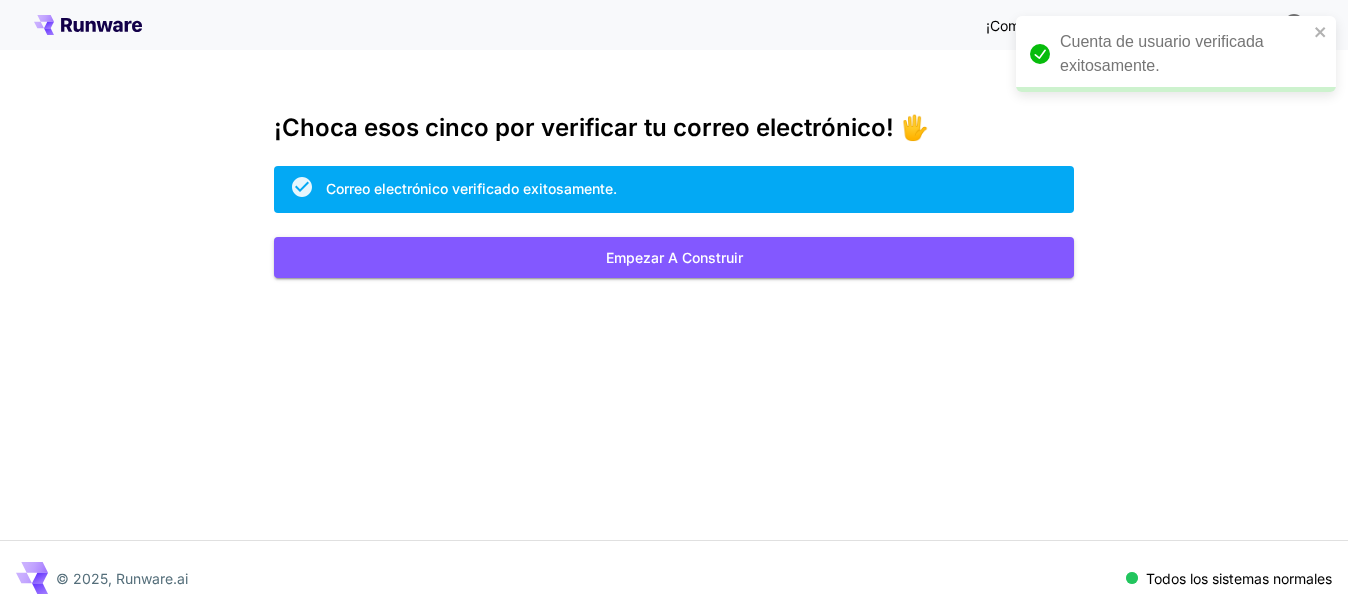 scroll, scrollTop: 0, scrollLeft: 0, axis: both 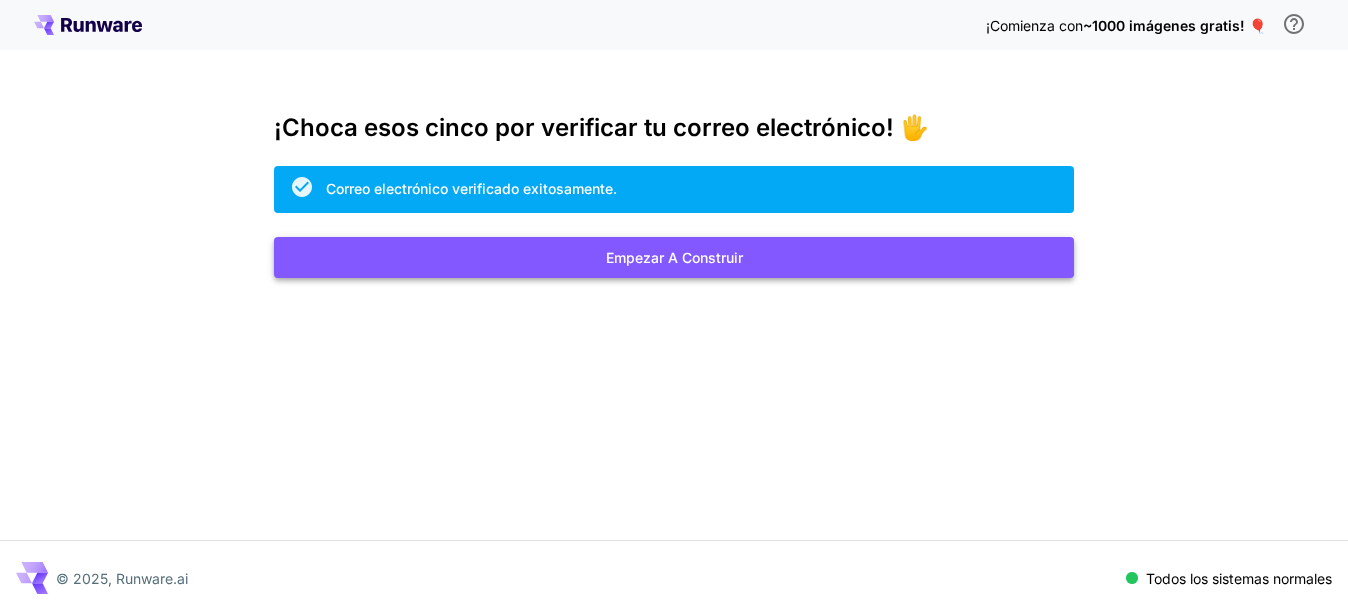 click on "Empezar a construir" at bounding box center (674, 257) 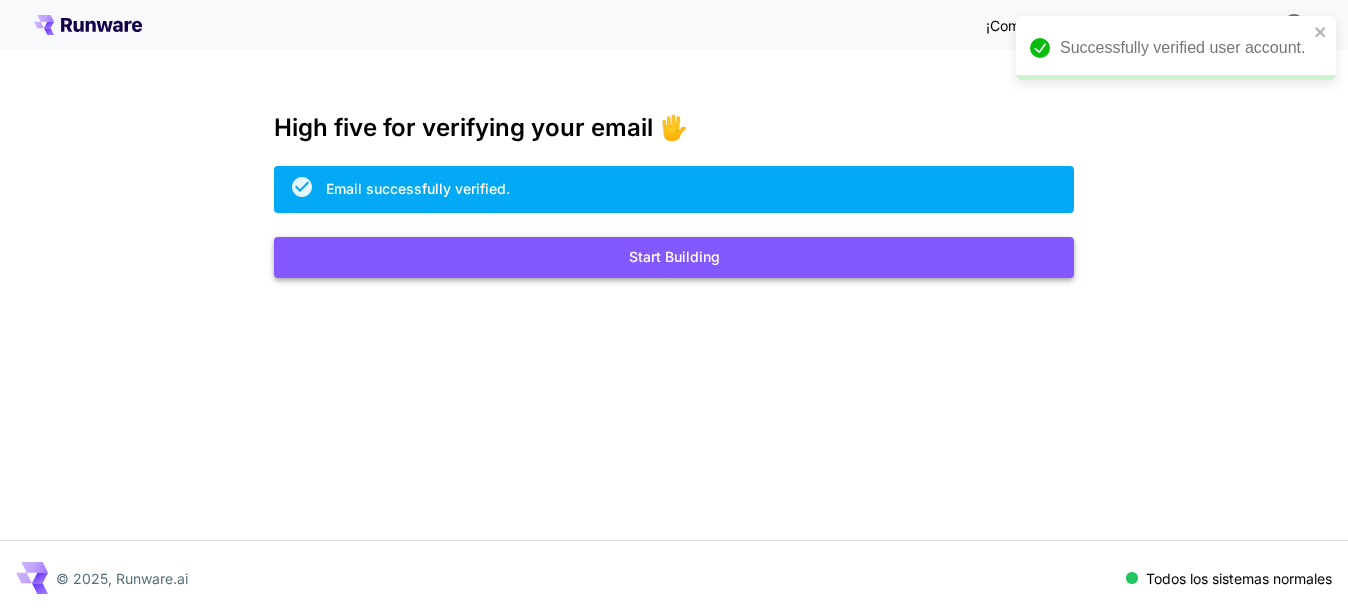 scroll, scrollTop: 0, scrollLeft: 0, axis: both 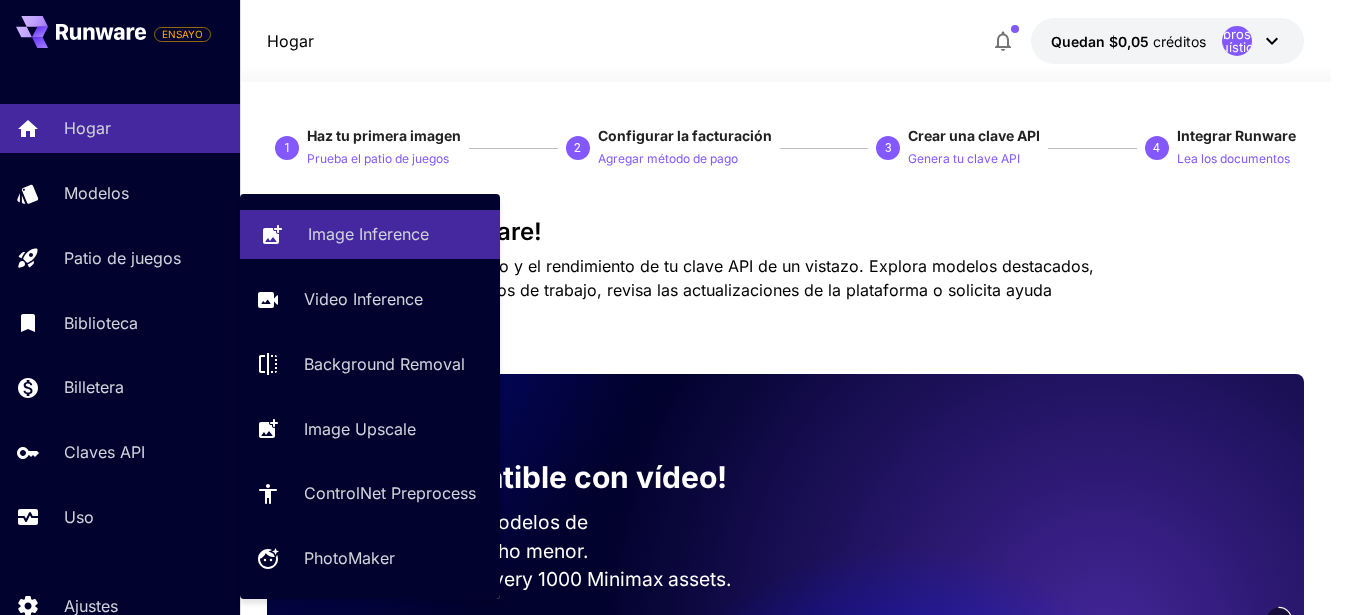 click on "Image Inference" at bounding box center (370, 234) 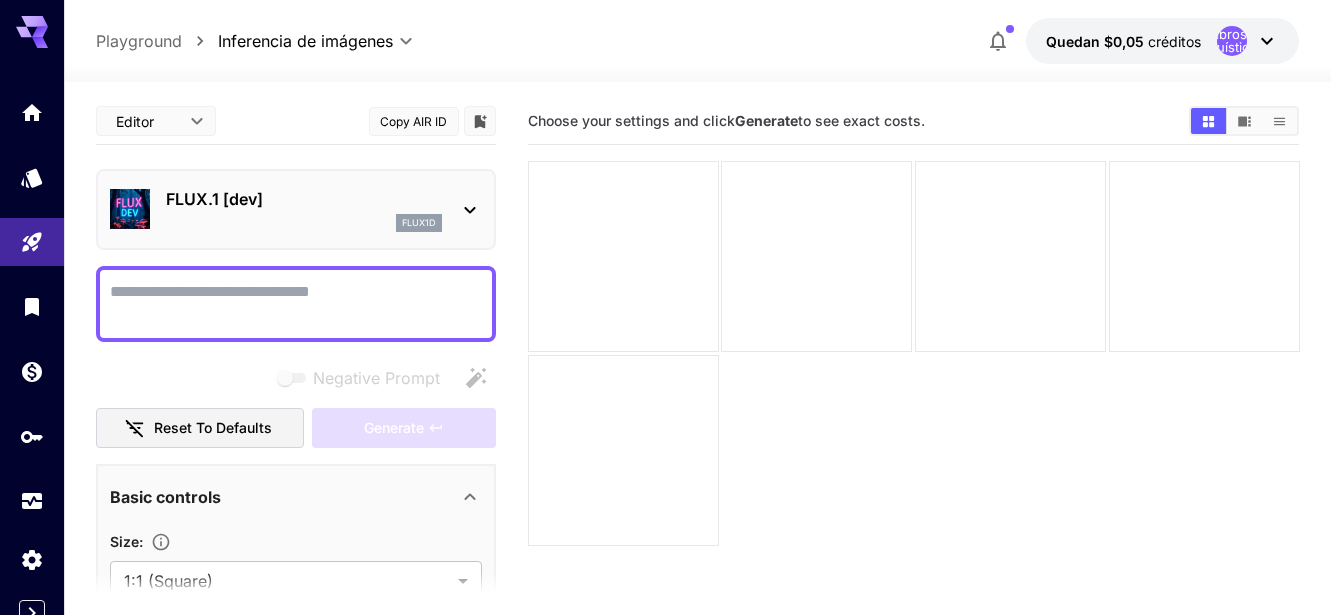 type on "**********" 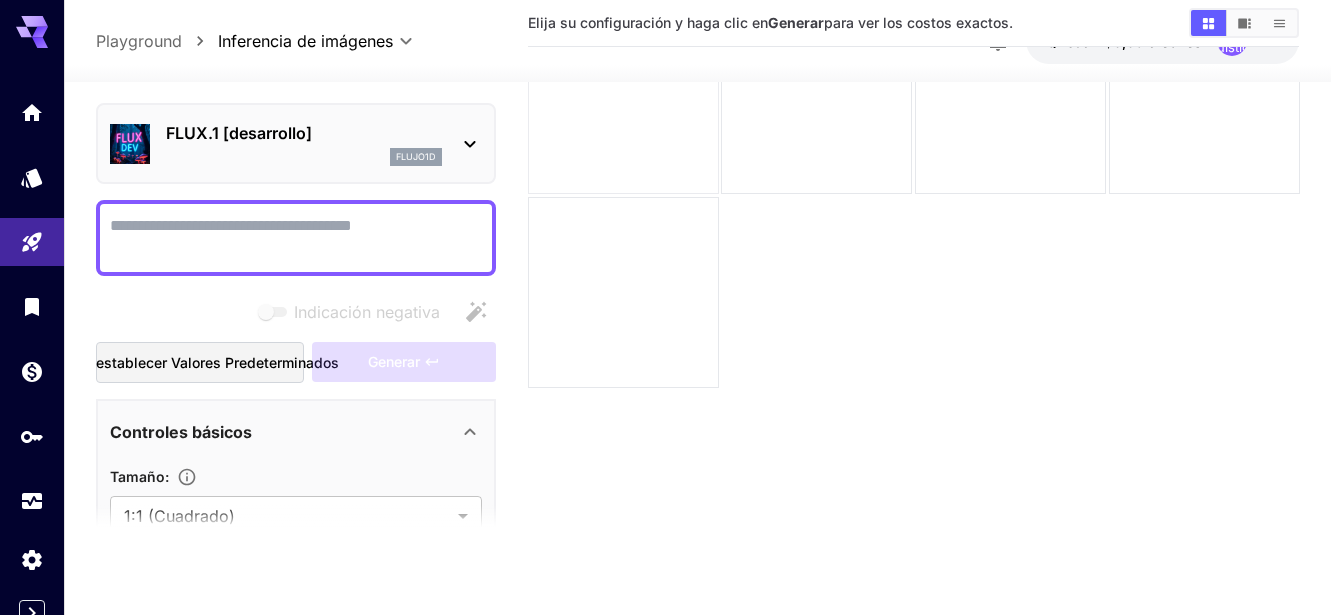 scroll, scrollTop: 0, scrollLeft: 0, axis: both 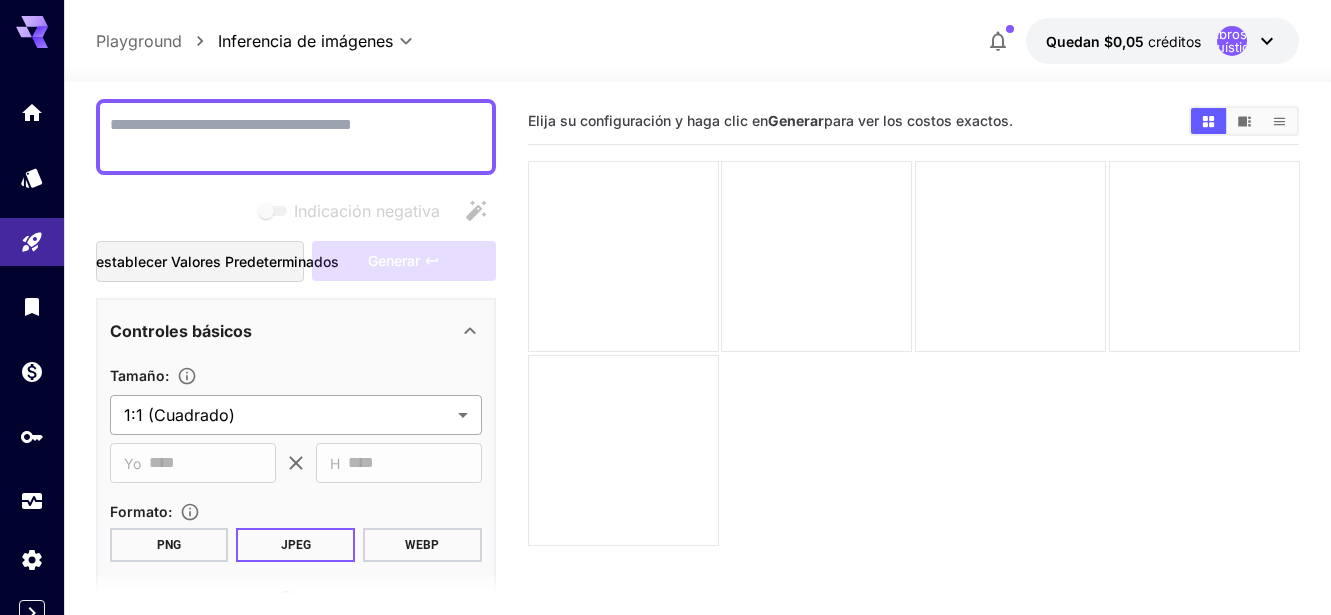 click on "**********" at bounding box center (665, 386) 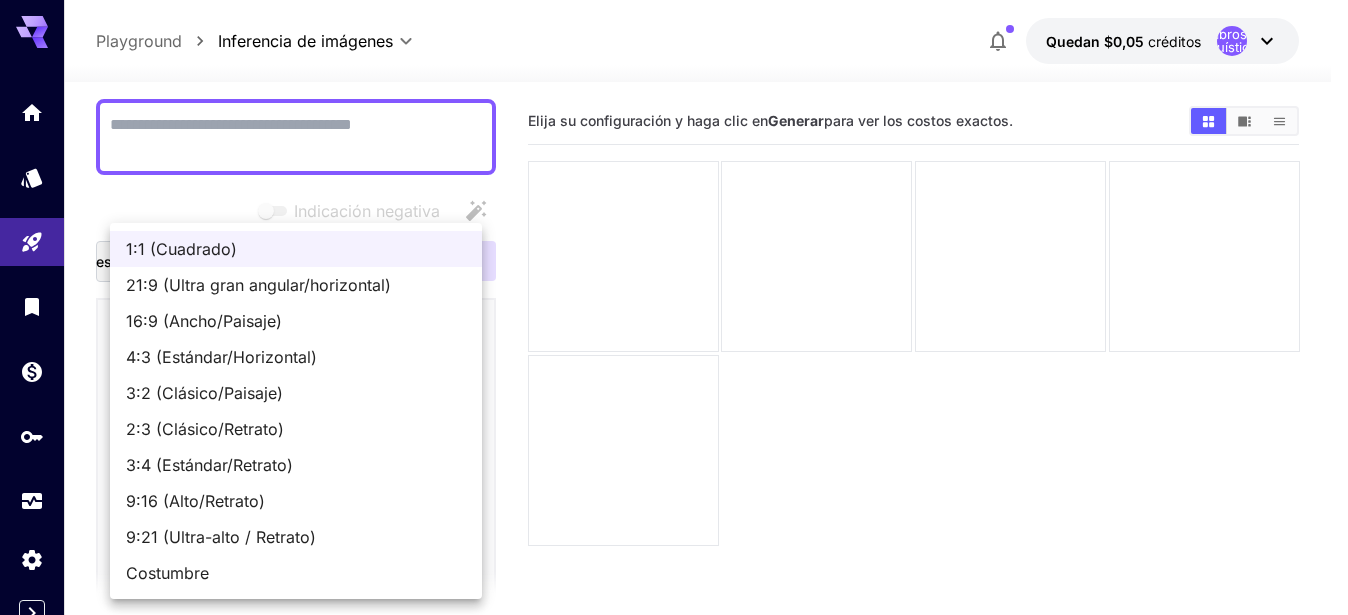 click on "2:3 (Clásico/Retrato)" at bounding box center [205, 429] 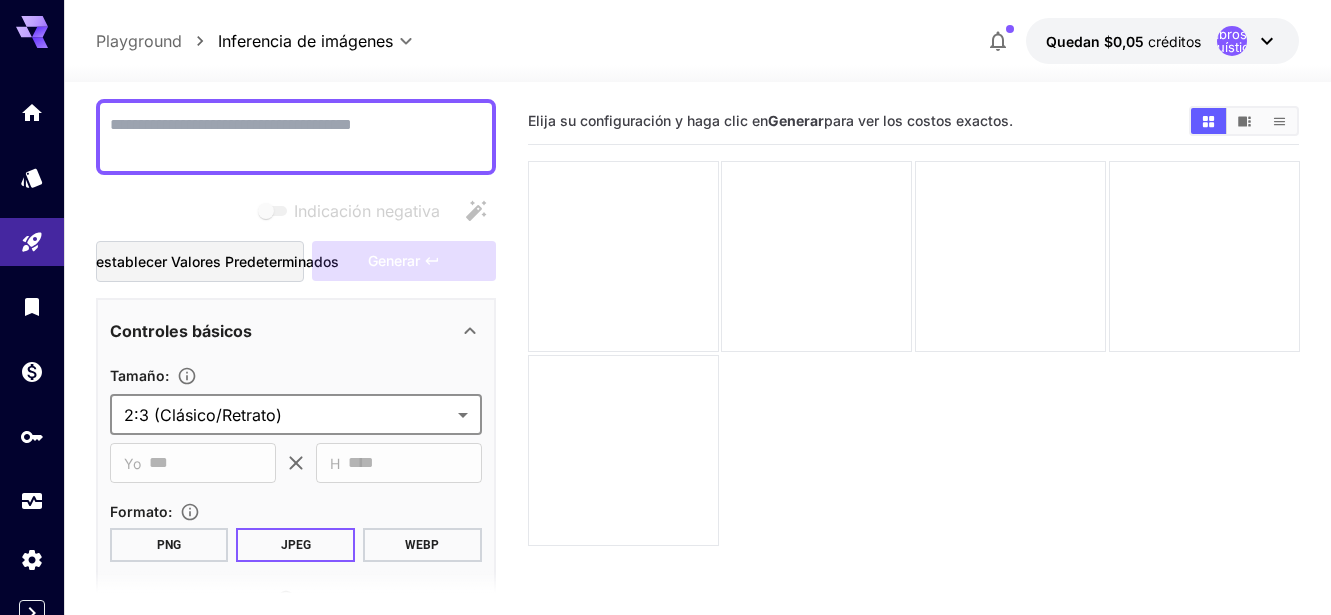 scroll, scrollTop: 158, scrollLeft: 0, axis: vertical 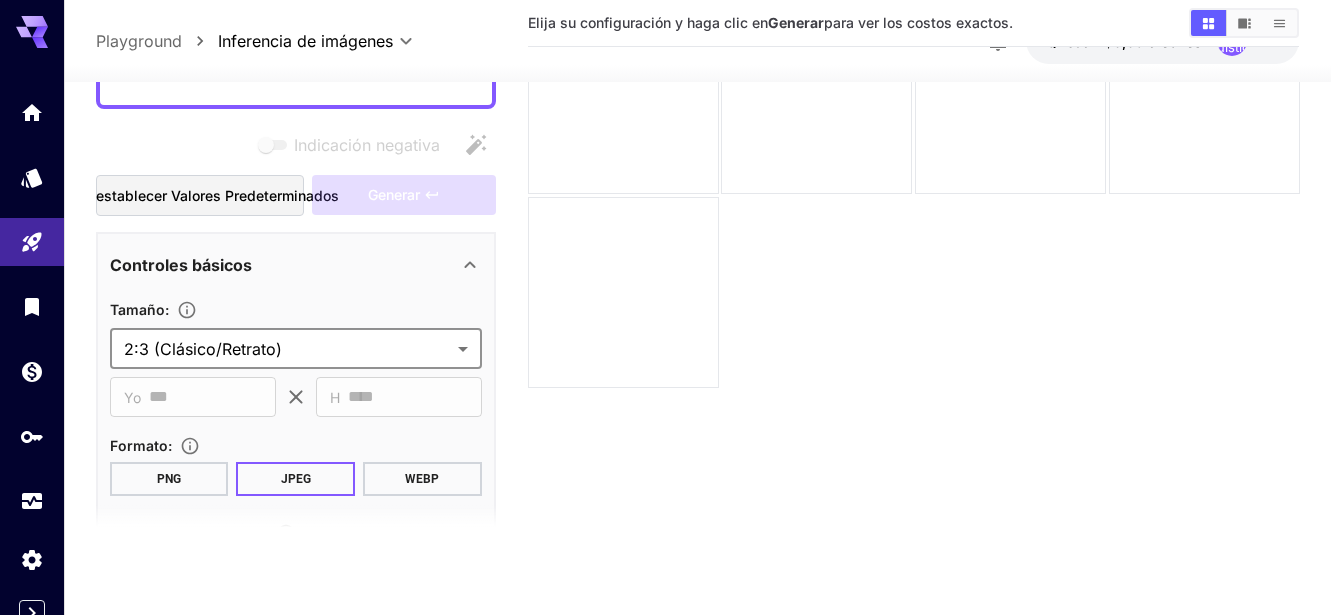 click on "PNG" at bounding box center [169, 479] 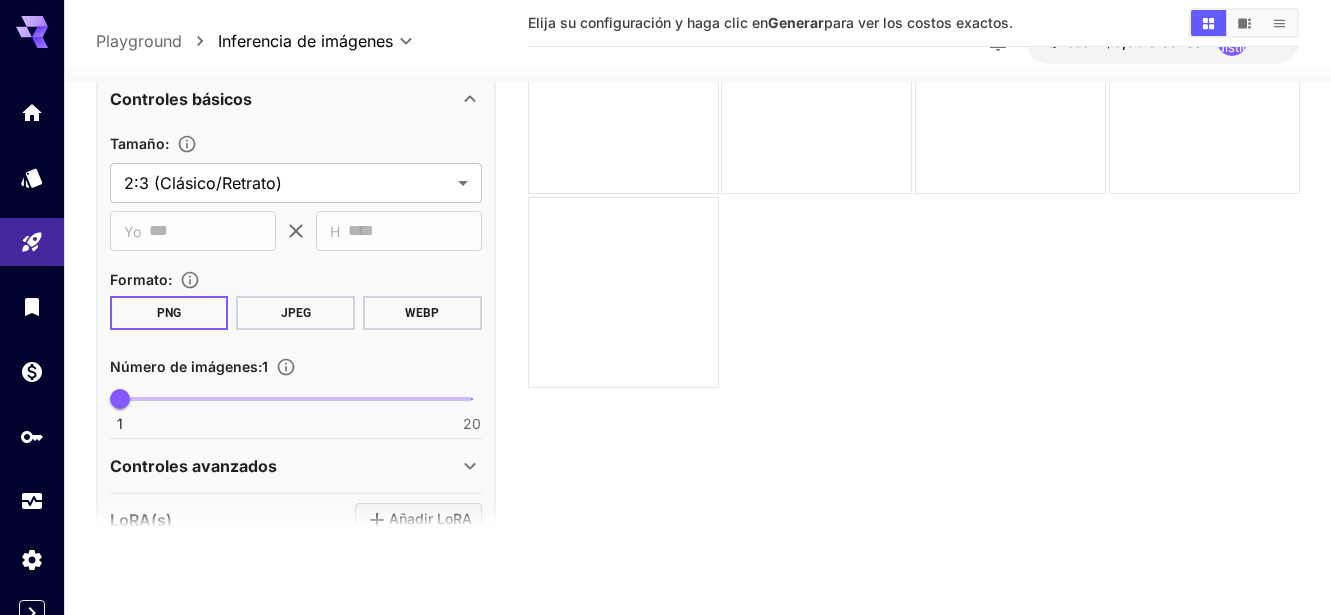 scroll, scrollTop: 500, scrollLeft: 0, axis: vertical 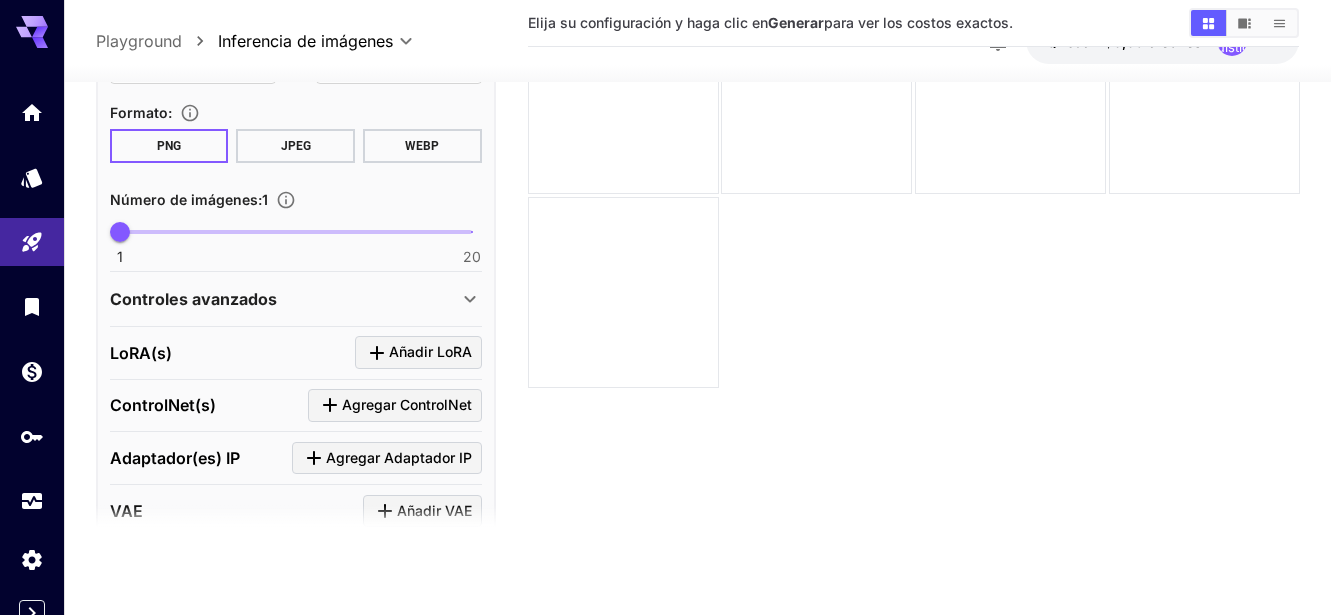 click 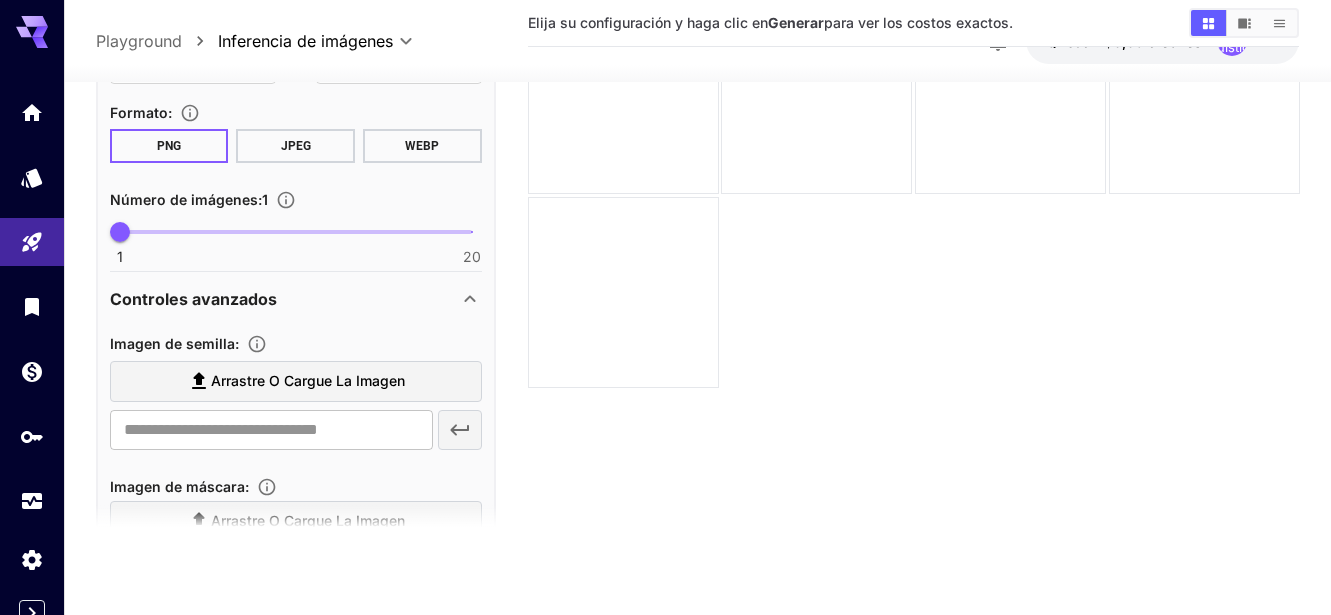 scroll, scrollTop: 0, scrollLeft: 0, axis: both 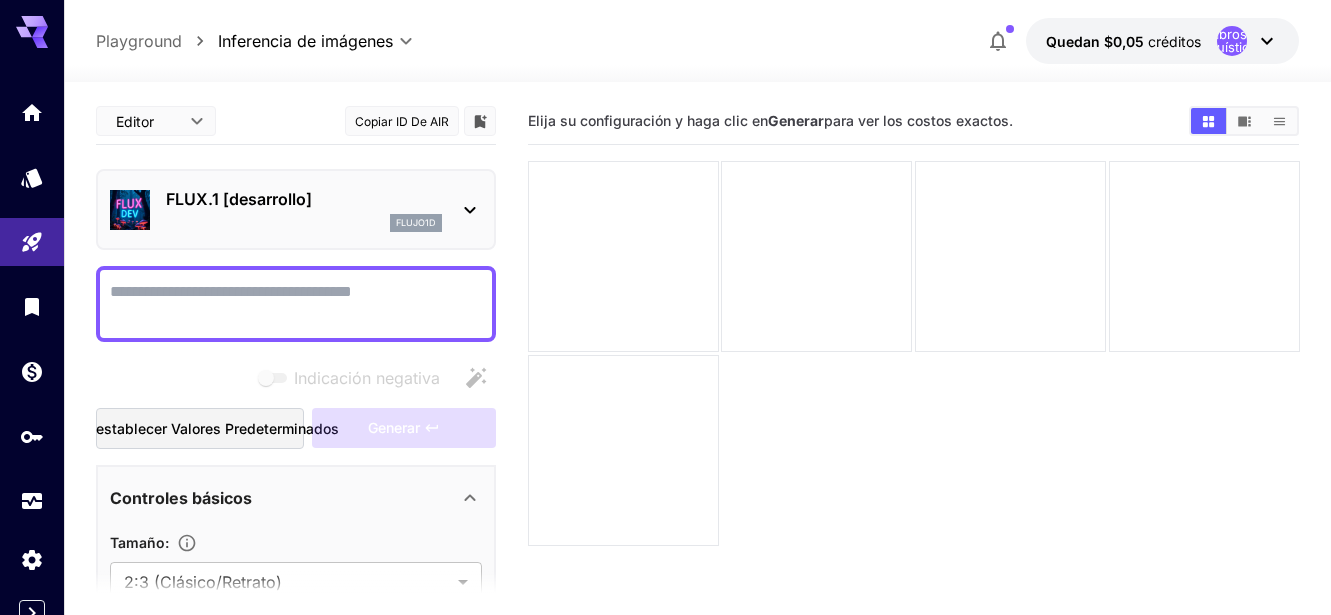 click 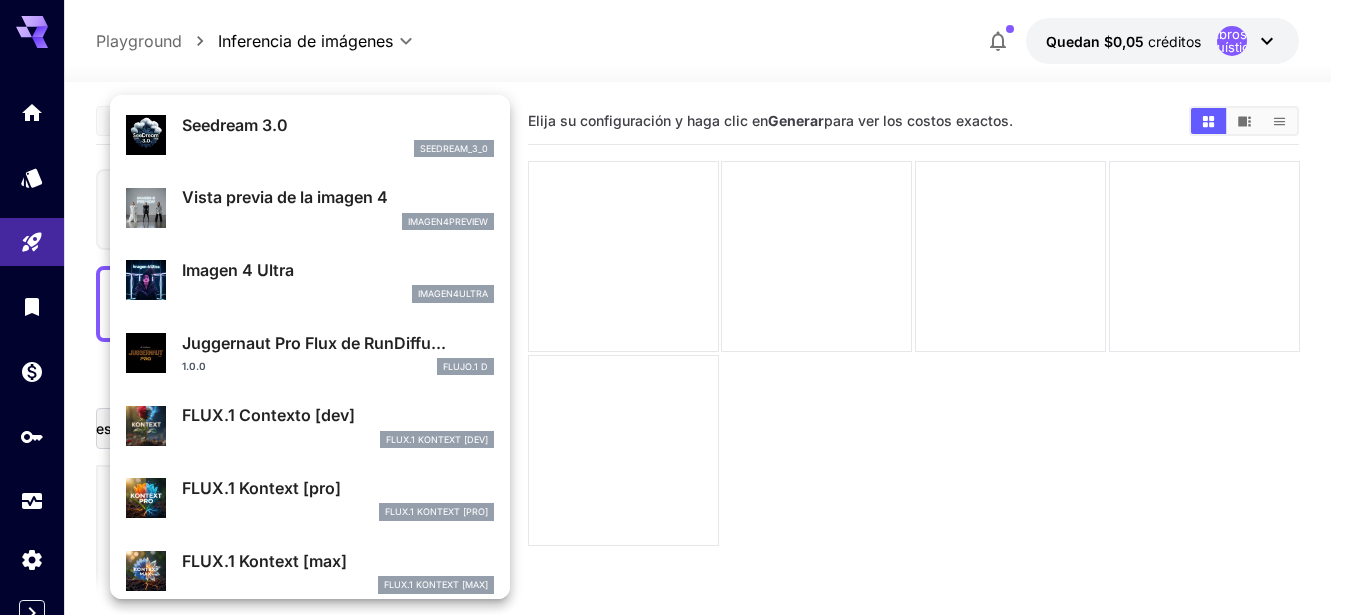 scroll, scrollTop: 507, scrollLeft: 0, axis: vertical 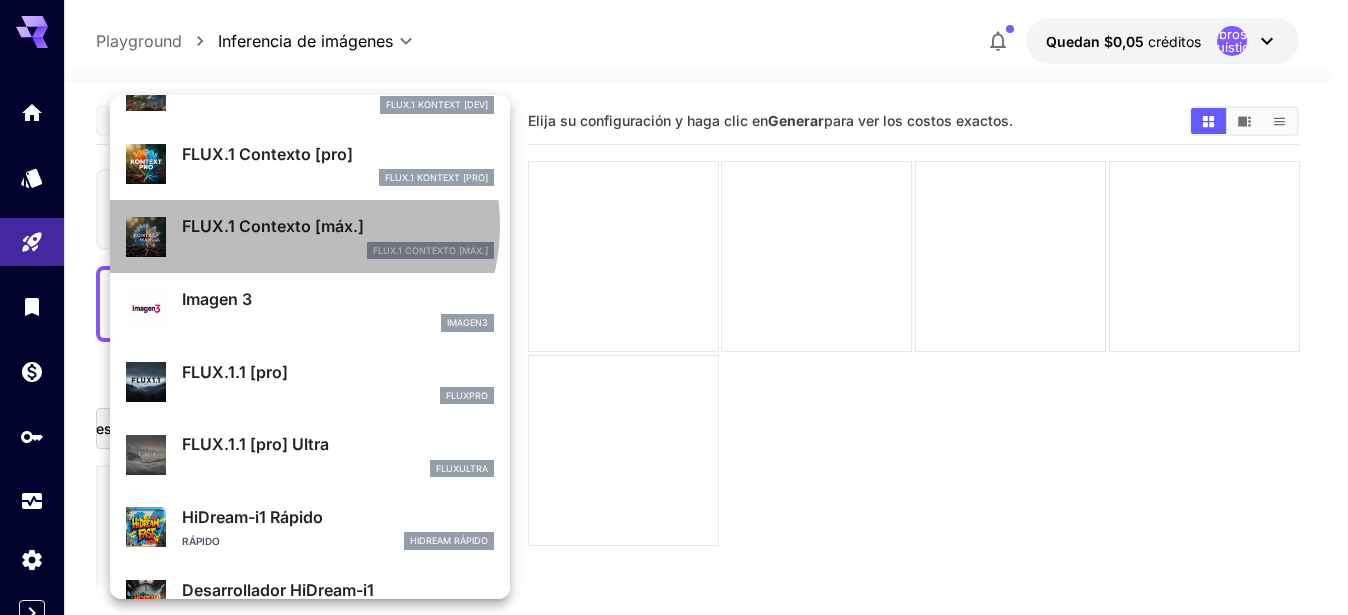 click on "FLUX.1 Contexto [máx.]" at bounding box center [273, 226] 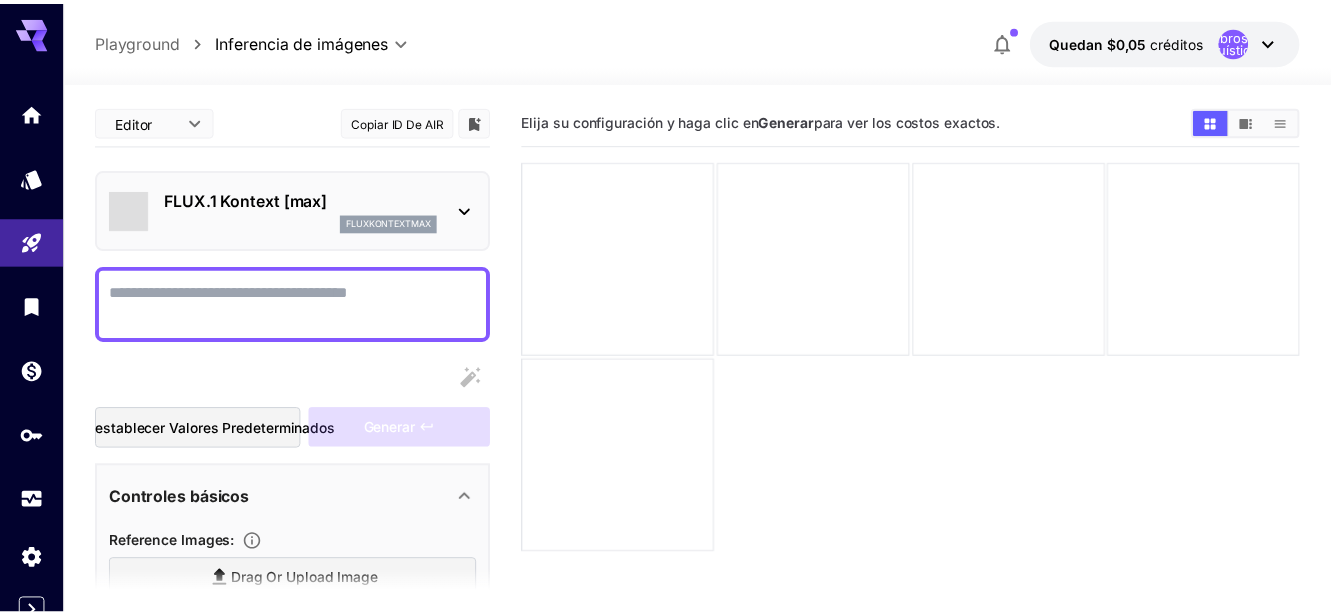 scroll, scrollTop: 158, scrollLeft: 0, axis: vertical 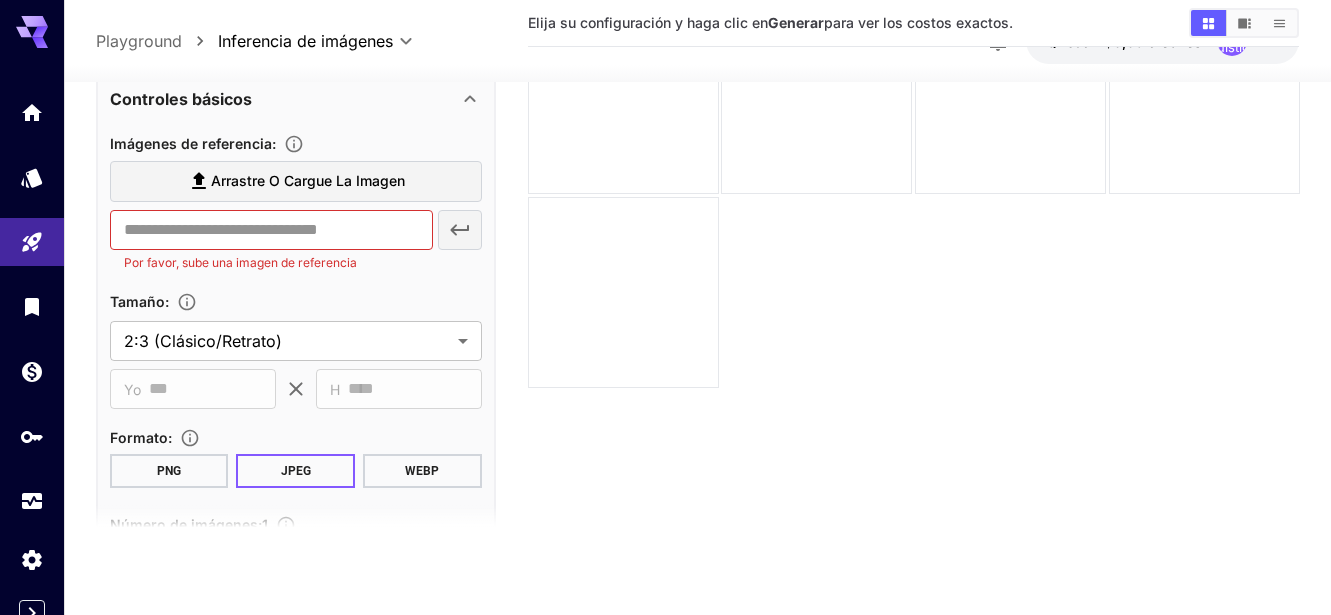 click on "PNG" at bounding box center [169, 471] 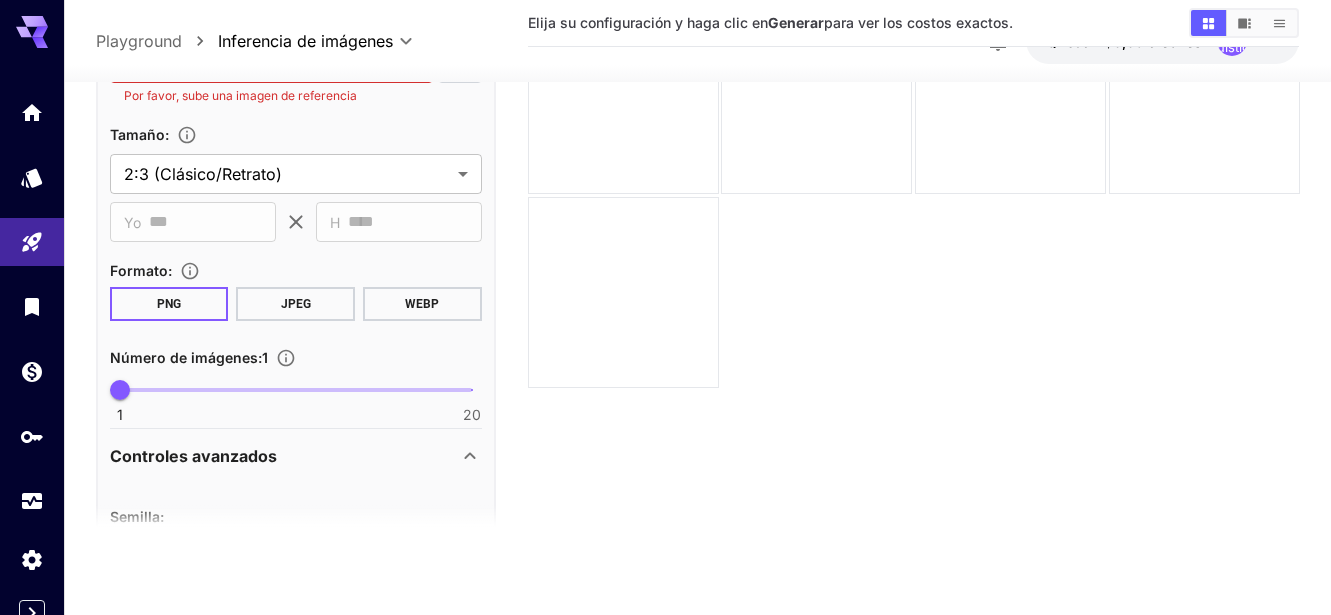 scroll, scrollTop: 645, scrollLeft: 0, axis: vertical 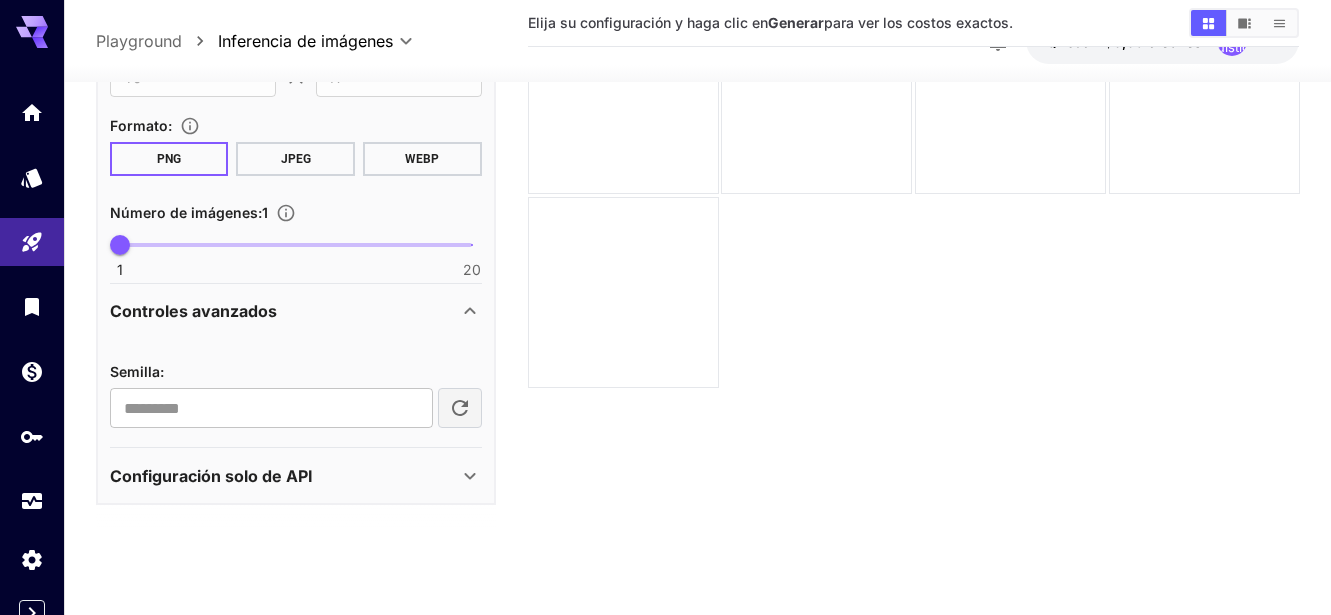 click 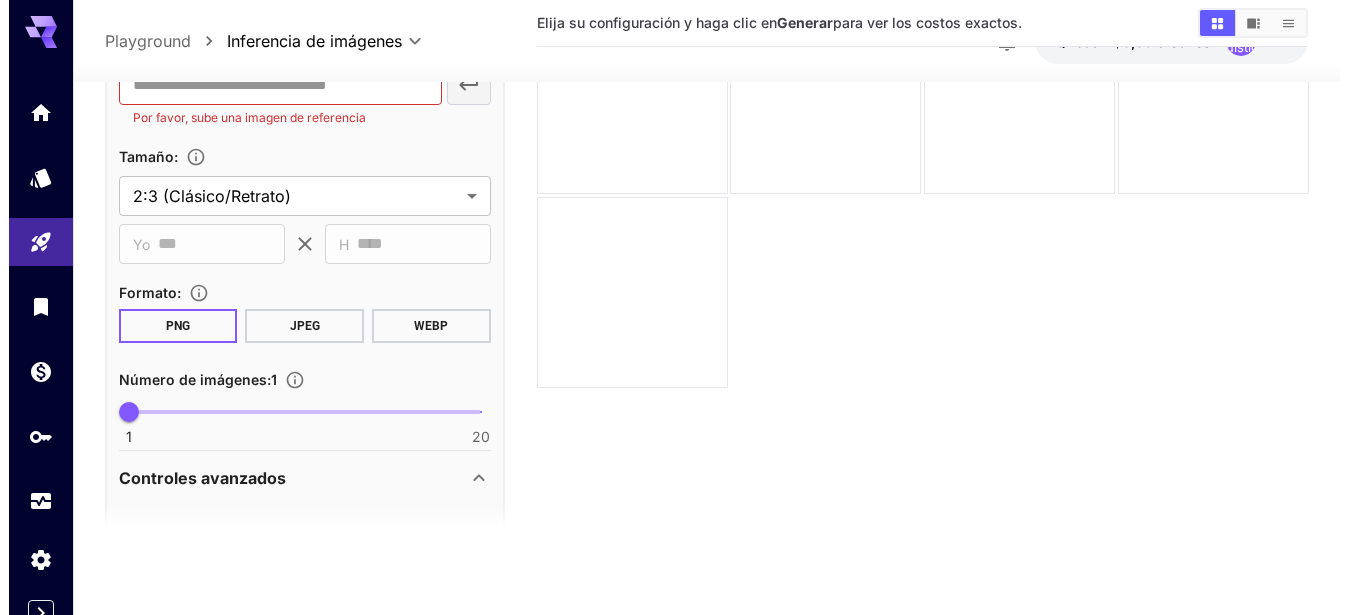 scroll, scrollTop: 312, scrollLeft: 0, axis: vertical 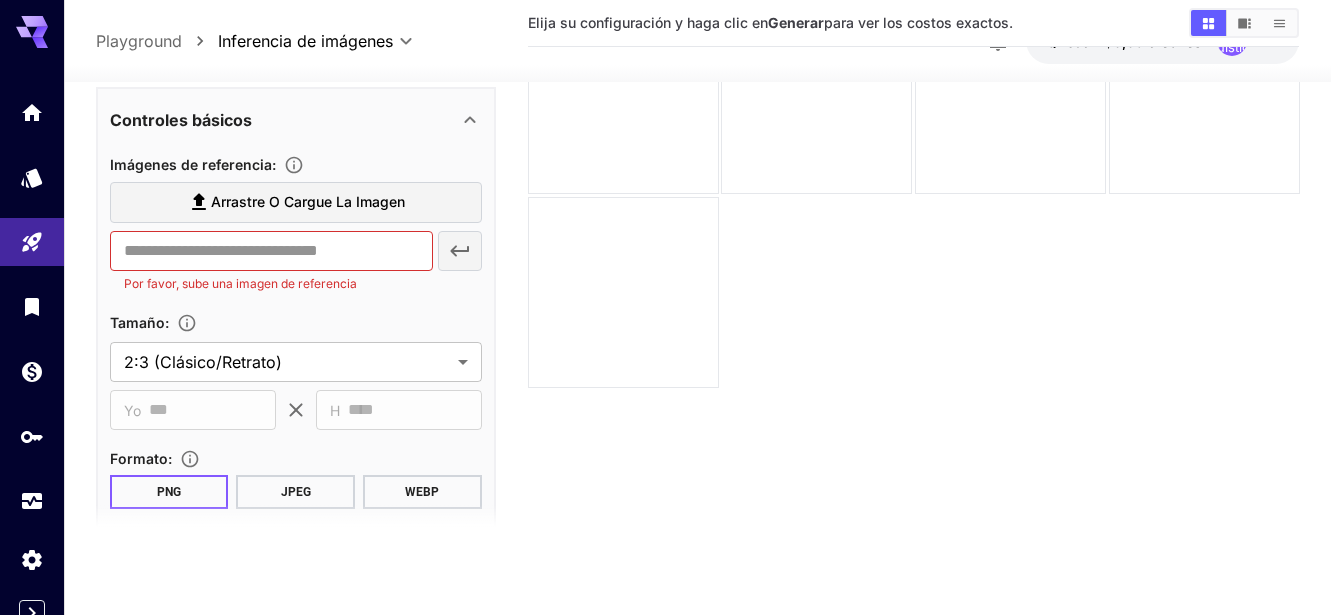 click on "Arrastre o cargue la imagen" at bounding box center (308, 201) 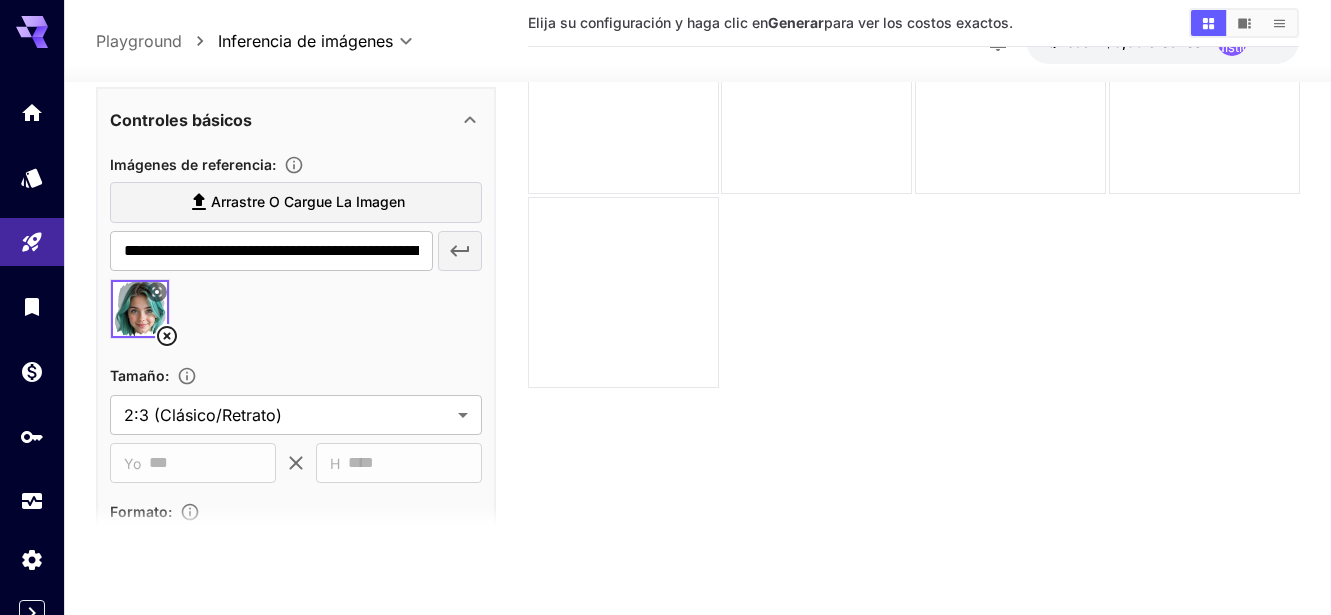 click on "Arrastre o cargue la imagen" at bounding box center [308, 201] 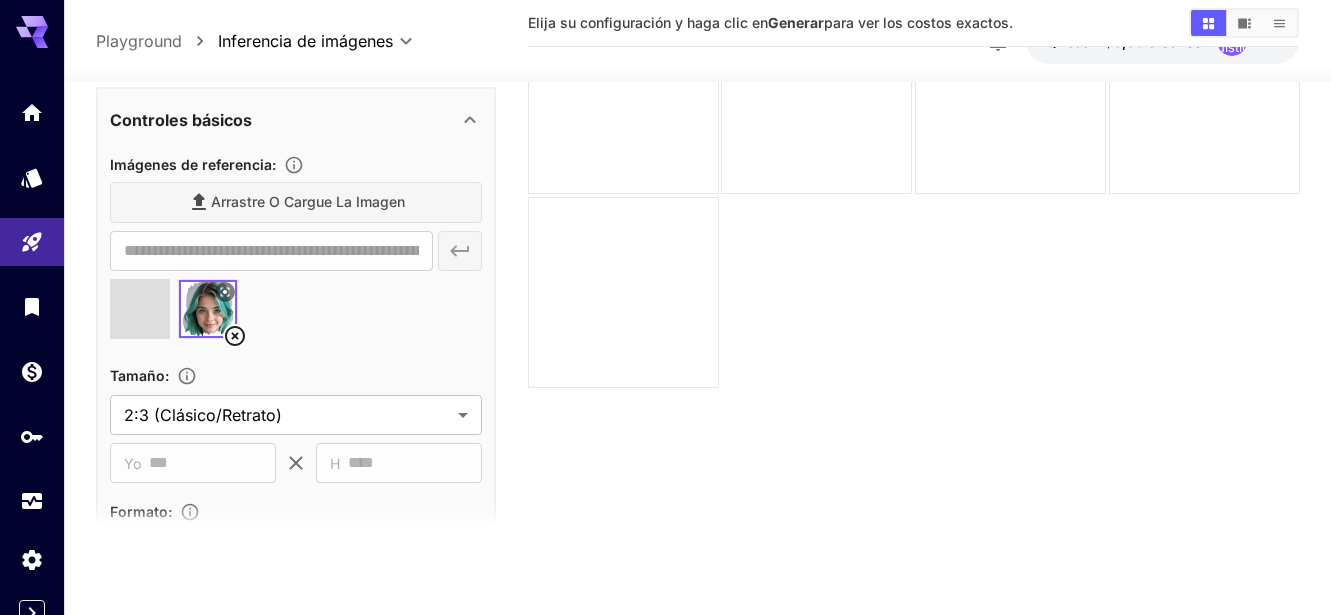 type on "**********" 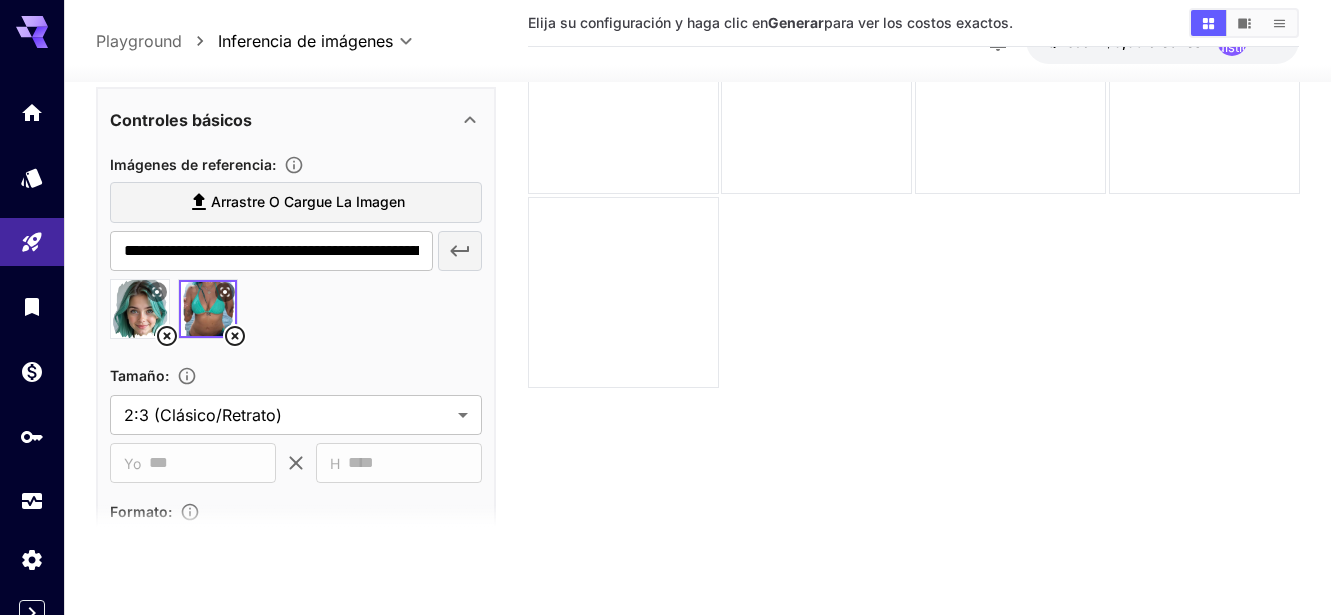 click 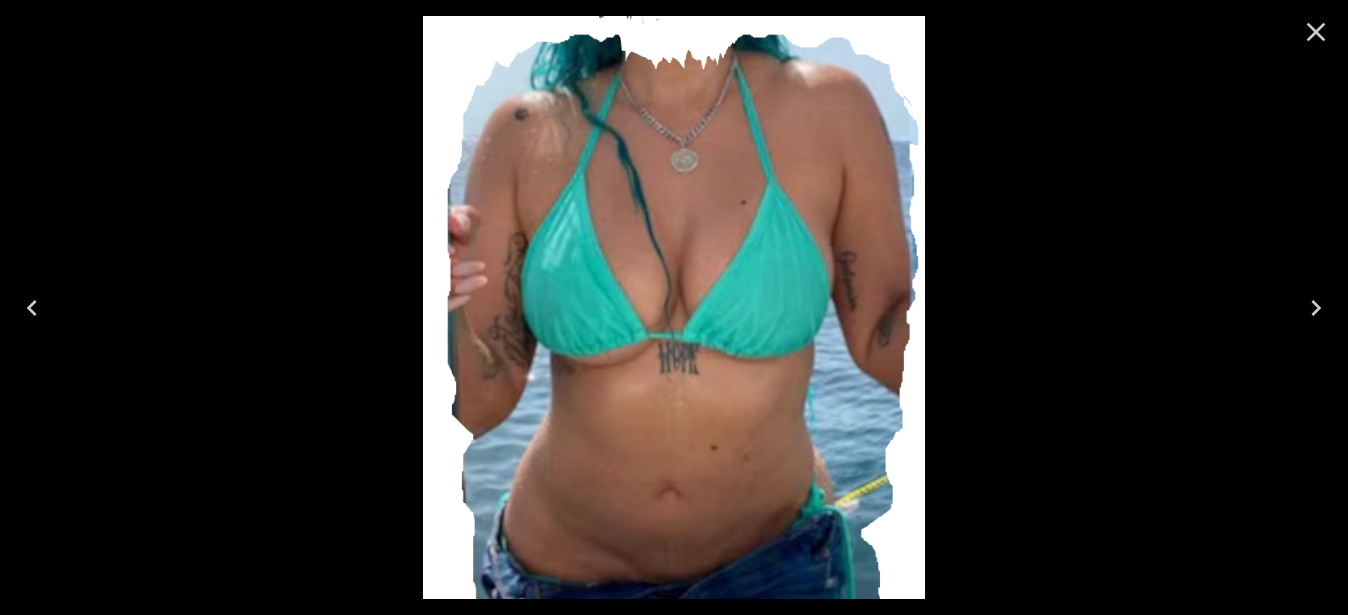 drag, startPoint x: 523, startPoint y: 282, endPoint x: 601, endPoint y: 348, distance: 102.176315 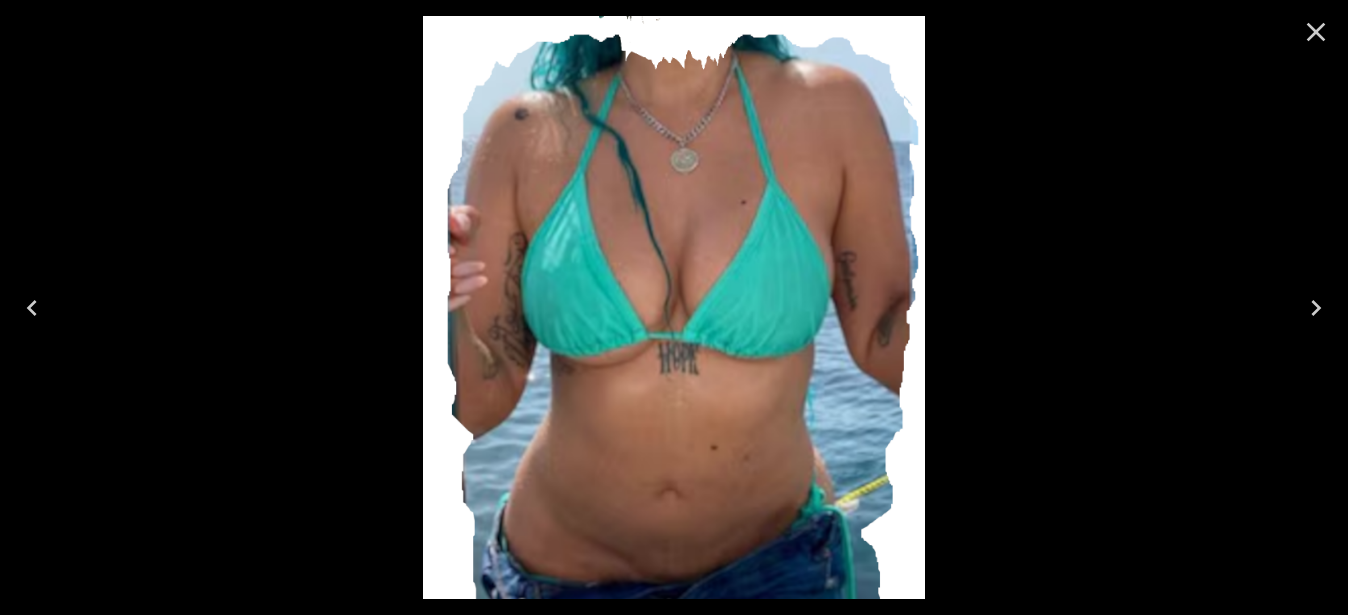 click on "**********" at bounding box center (674, 228) 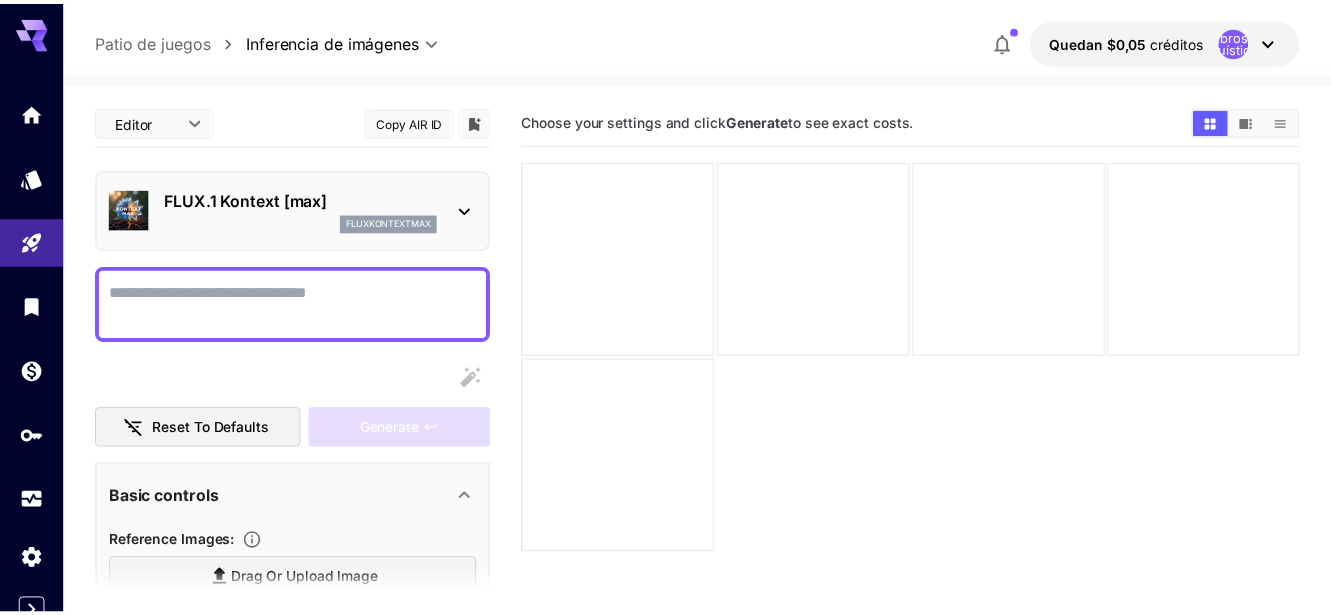 scroll, scrollTop: 0, scrollLeft: 0, axis: both 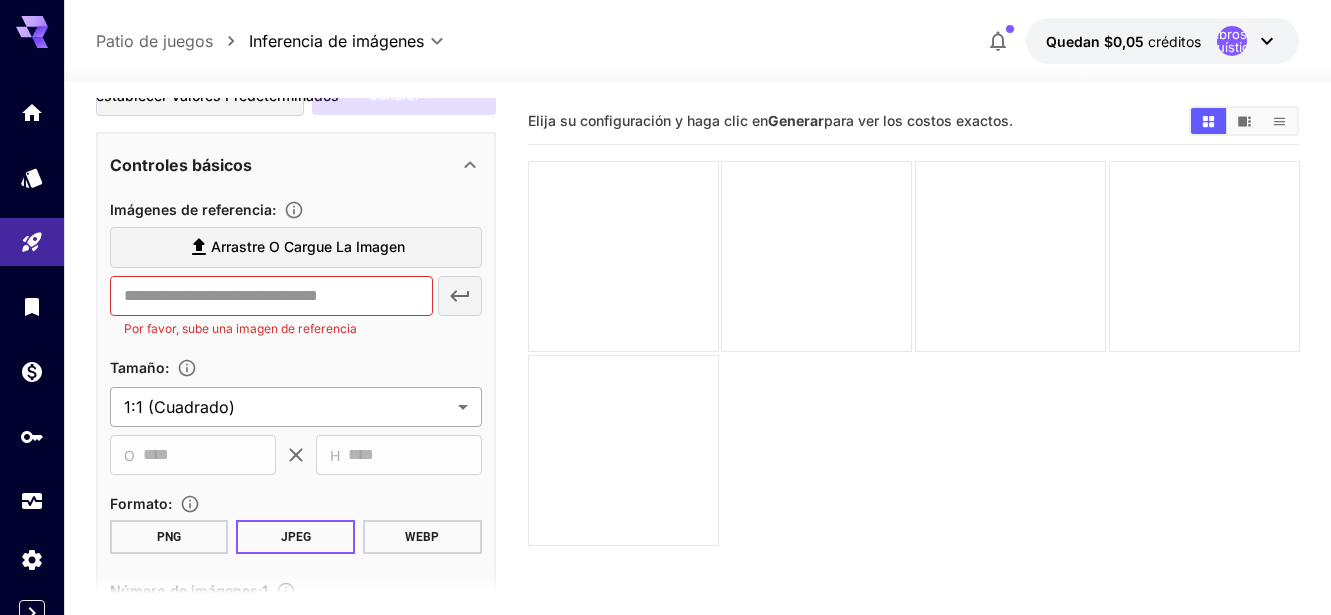 click on "**********" at bounding box center (665, 386) 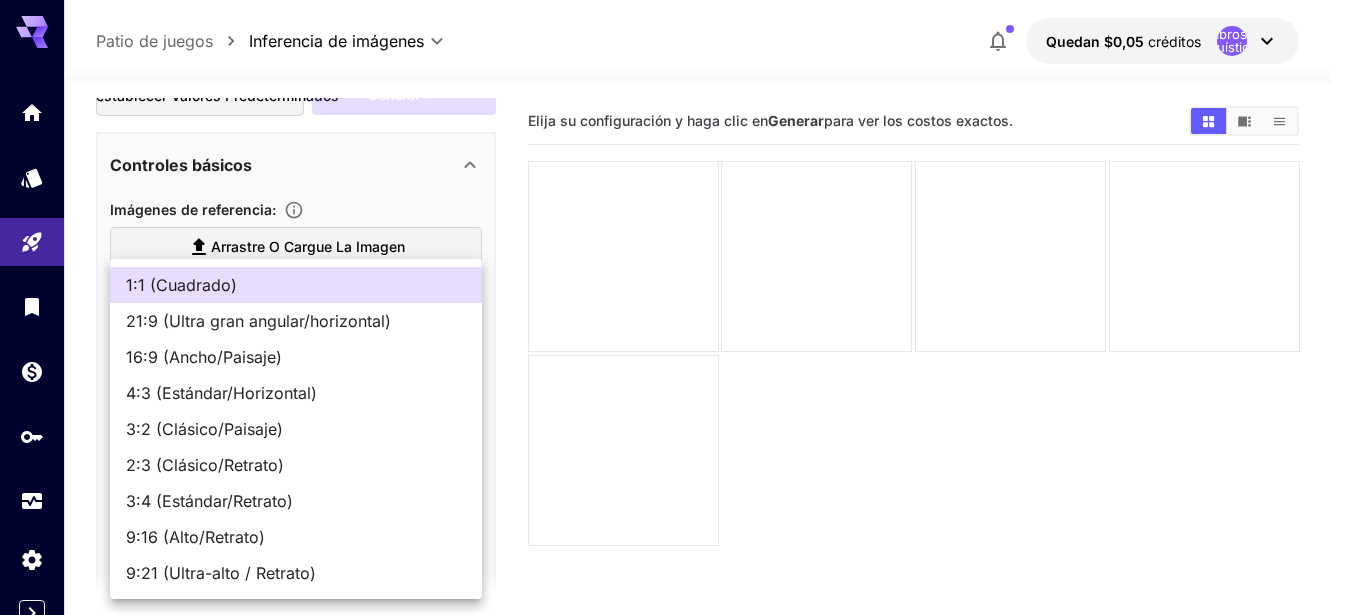 click on "2:3 (Clásico/Retrato)" at bounding box center (205, 465) 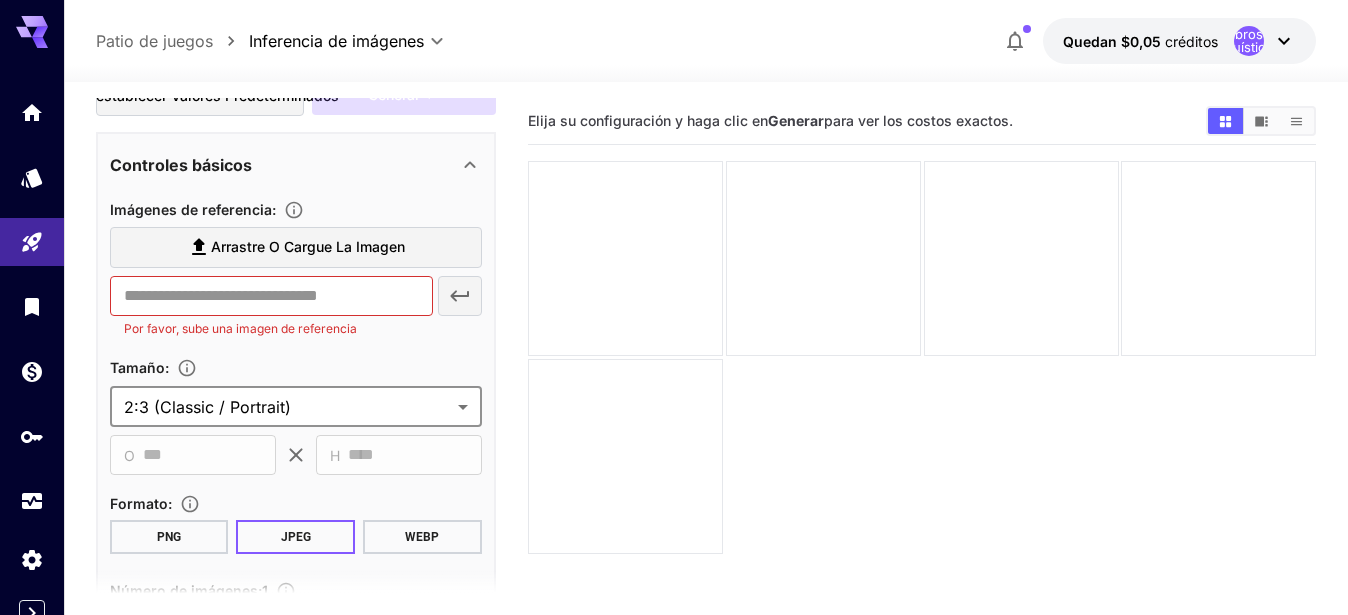 type on "**********" 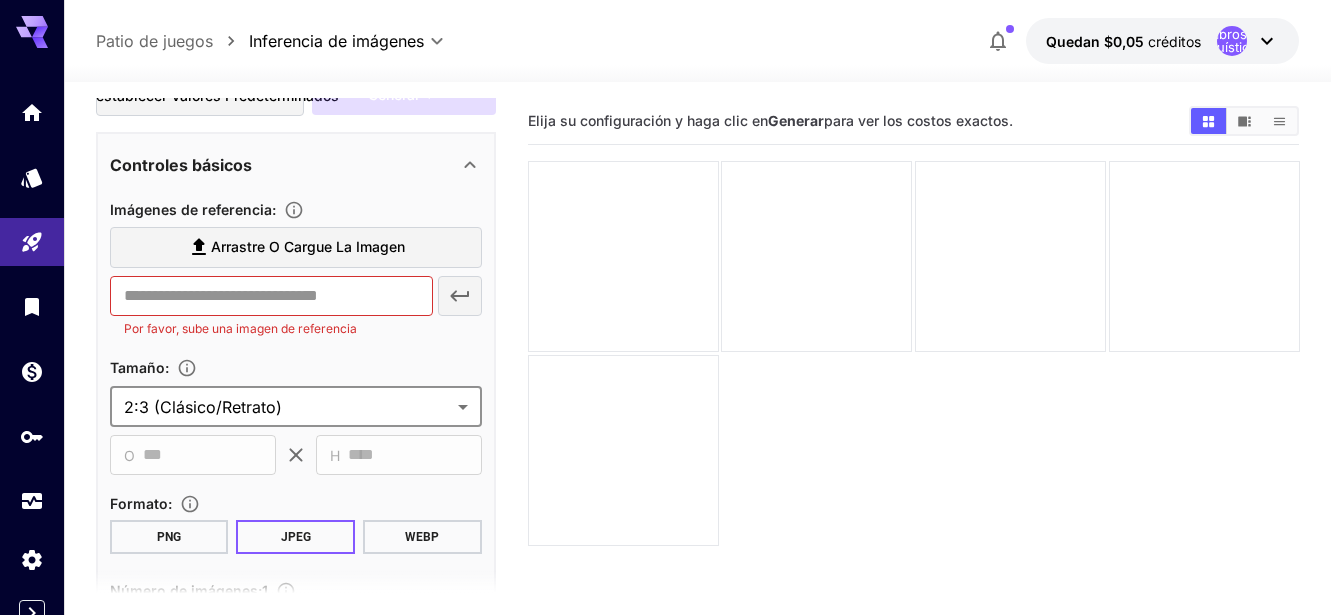 click on "PNG" at bounding box center (169, 537) 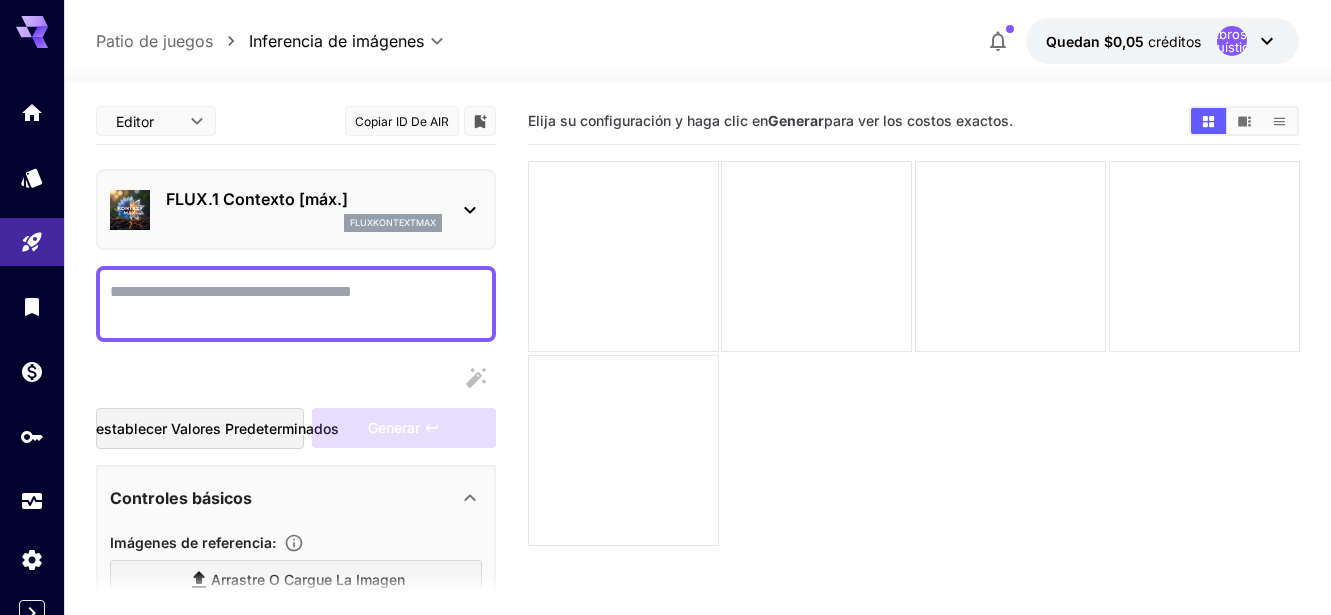 scroll, scrollTop: 167, scrollLeft: 0, axis: vertical 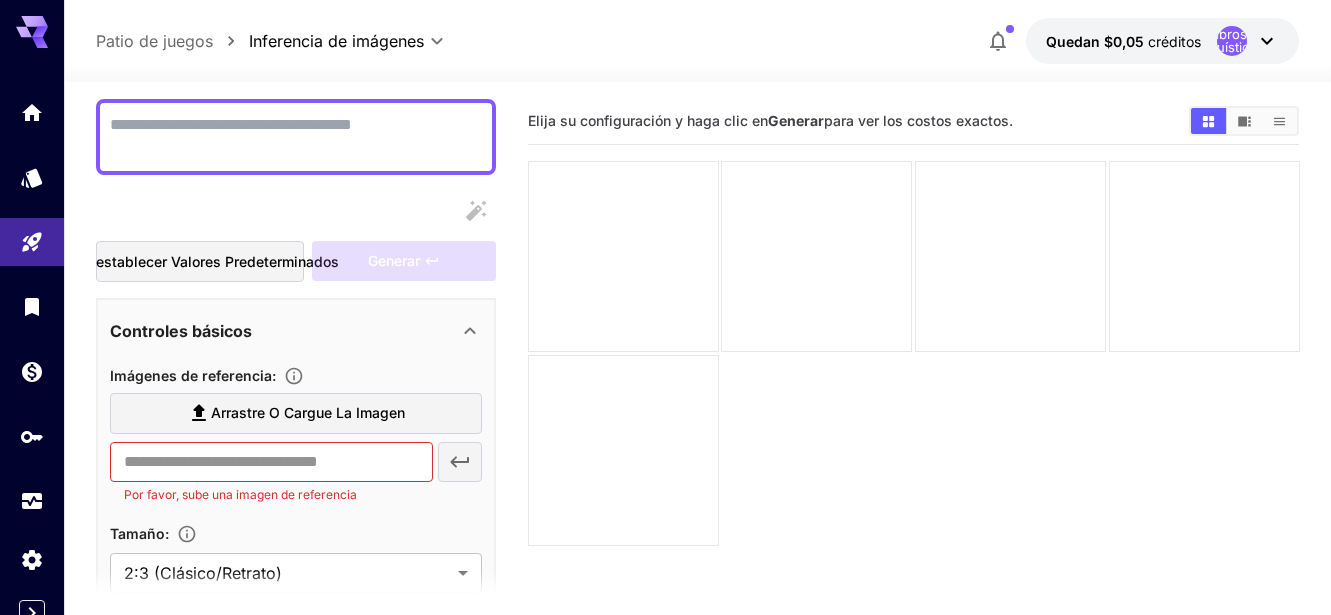 click on "Arrastre o cargue la imagen" at bounding box center (296, 413) 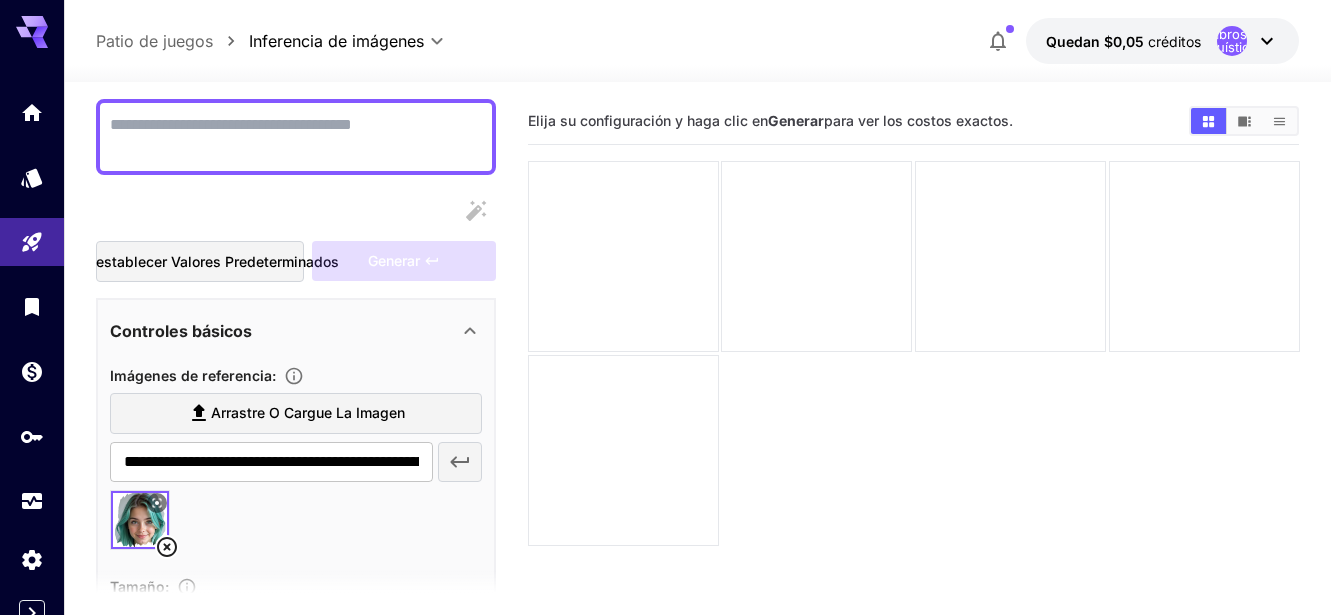 click on "Arrastre o cargue la imagen" at bounding box center [308, 412] 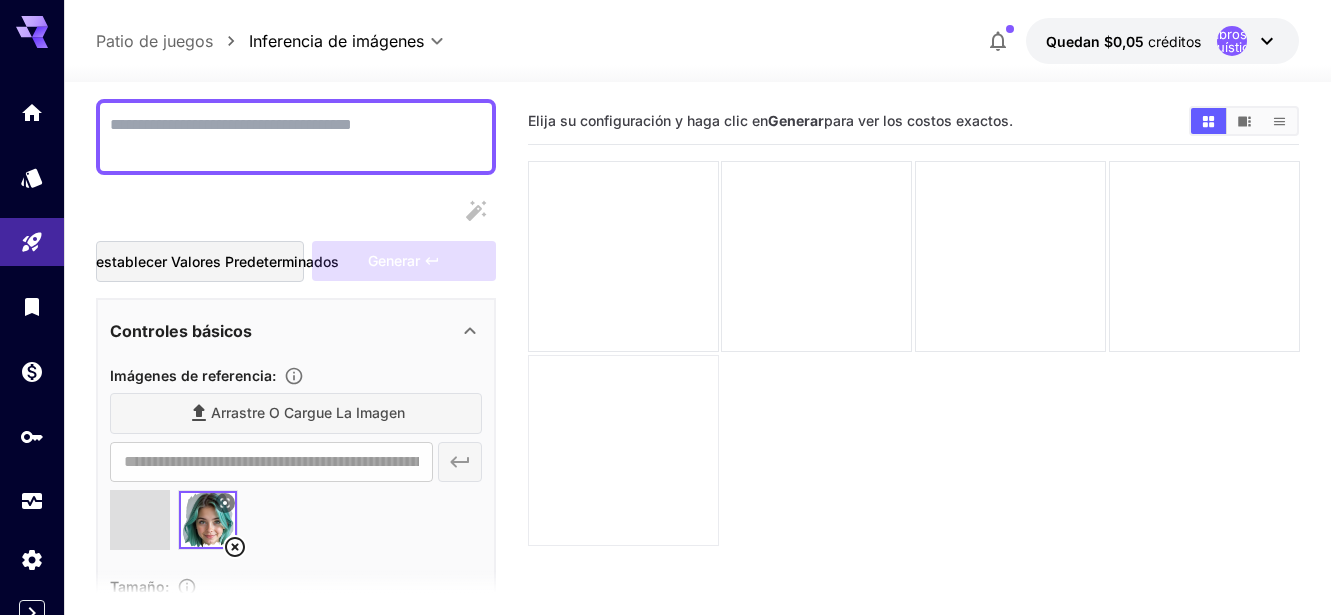 type on "**********" 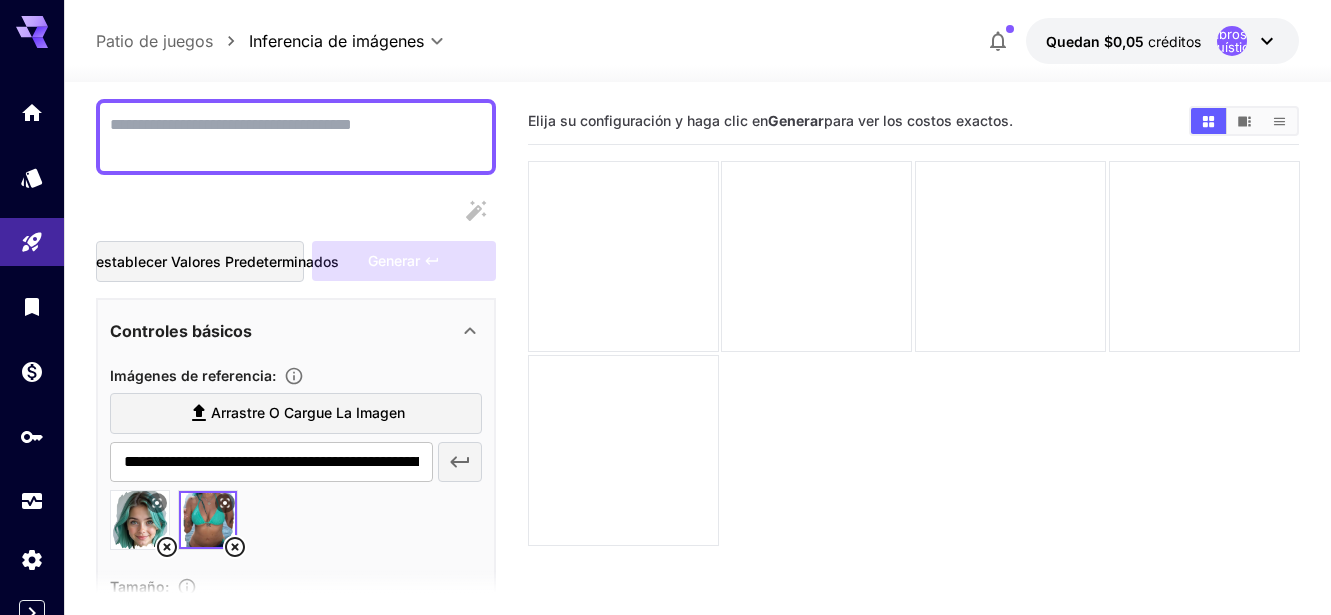 scroll, scrollTop: 589, scrollLeft: 0, axis: vertical 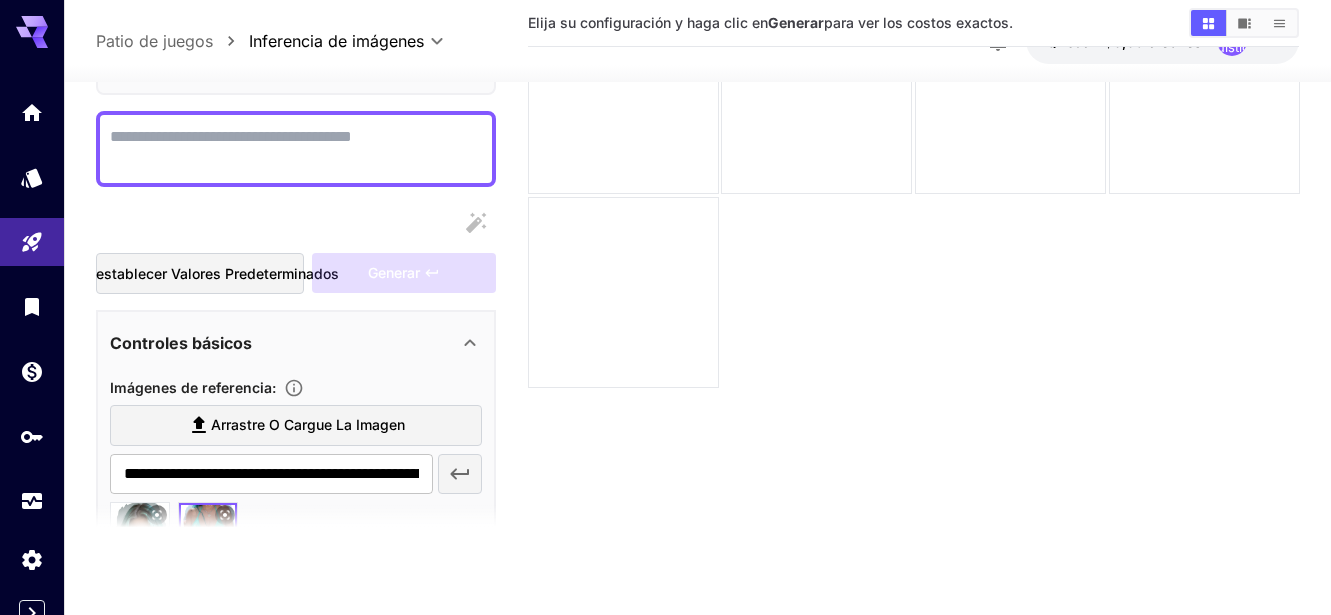 click on "Mostrar el costo en respuesta" at bounding box center [296, 149] 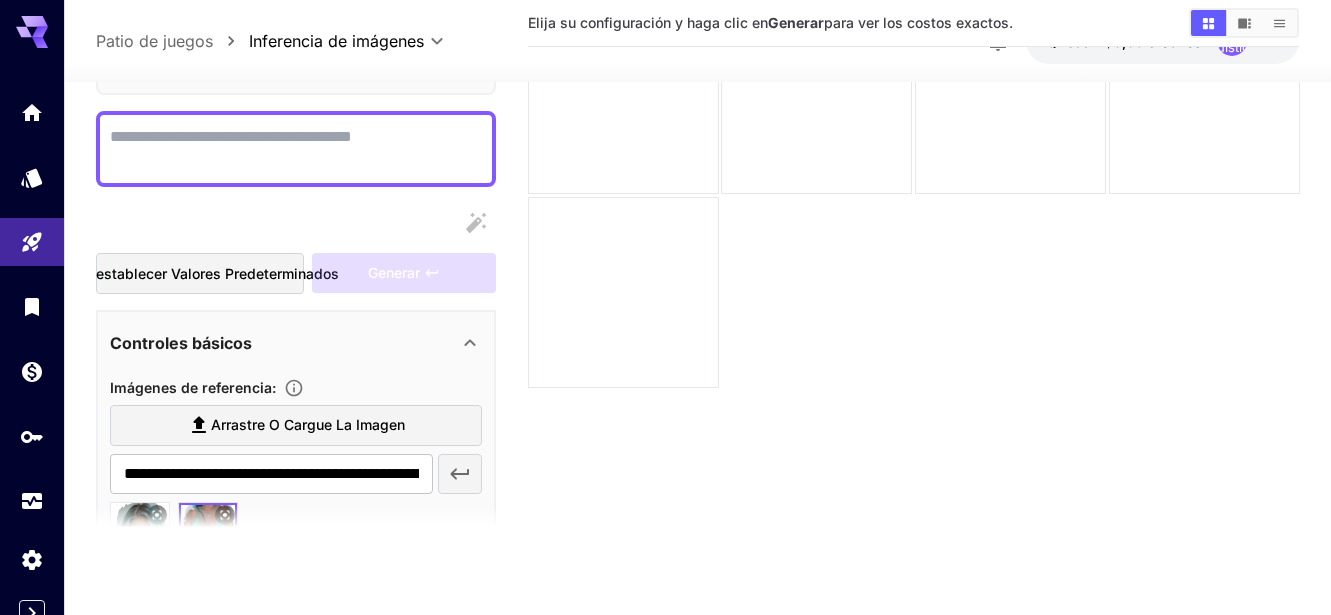 paste on "**********" 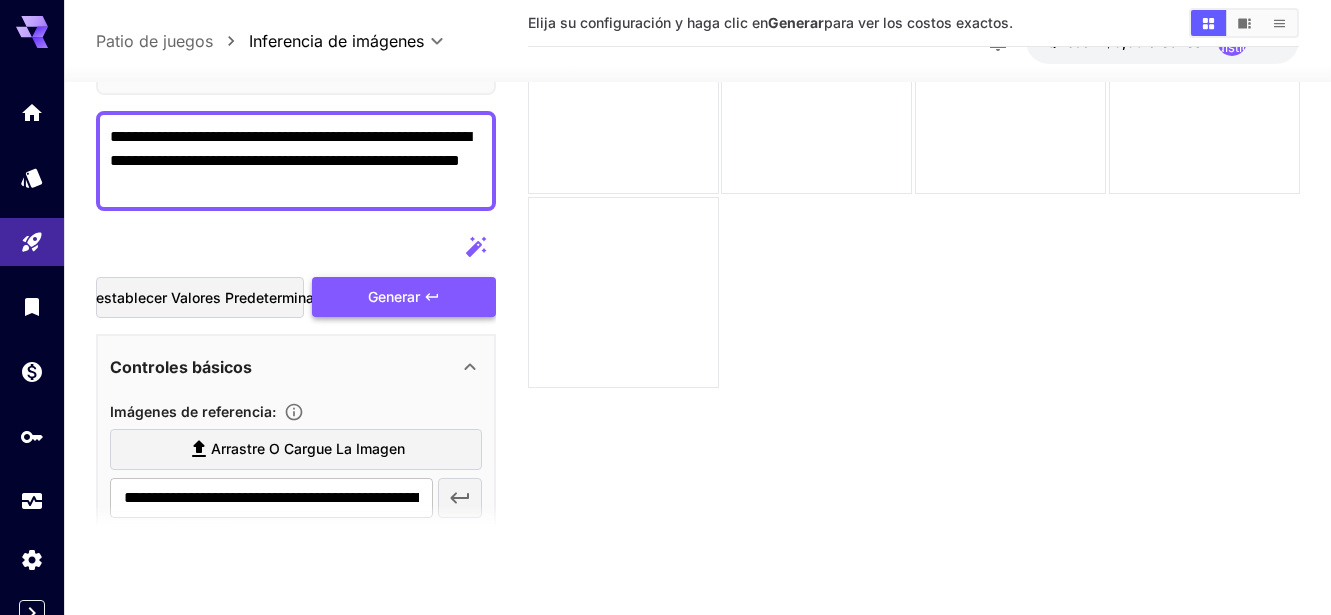 type on "**********" 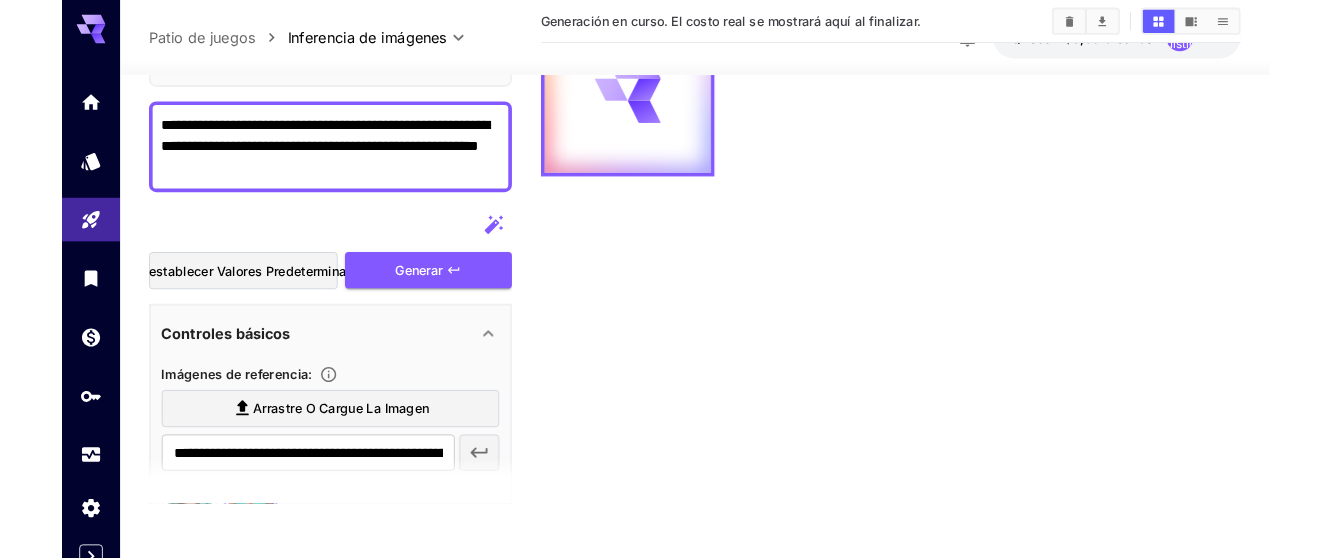 scroll, scrollTop: 0, scrollLeft: 0, axis: both 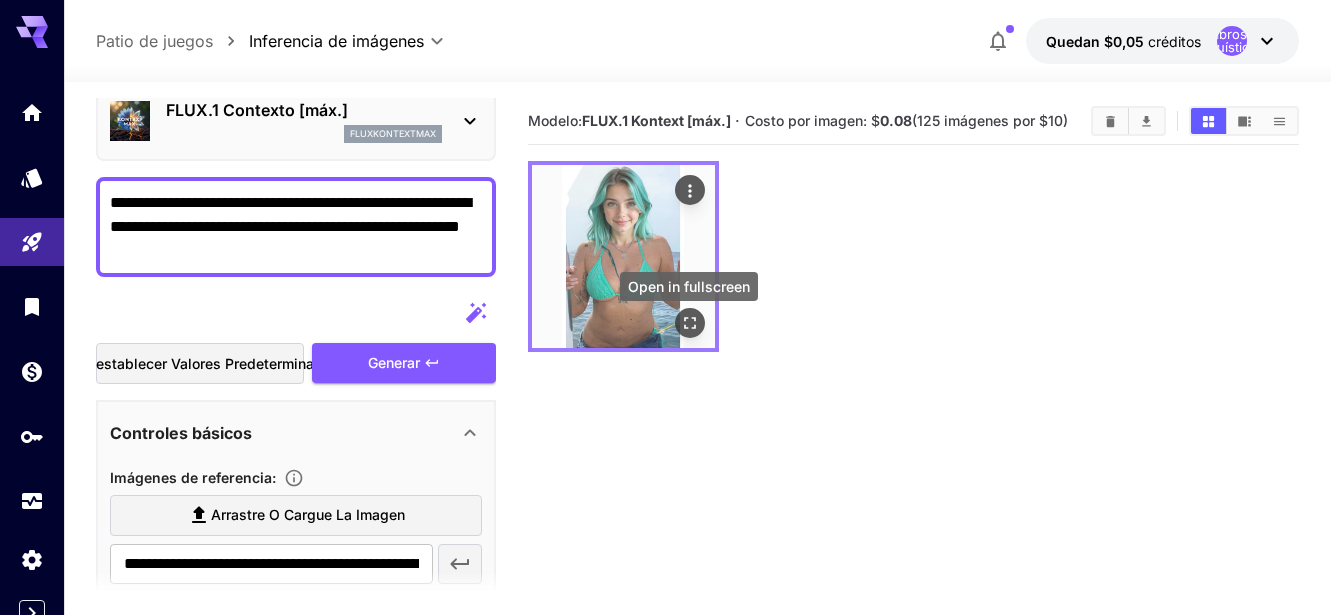 click 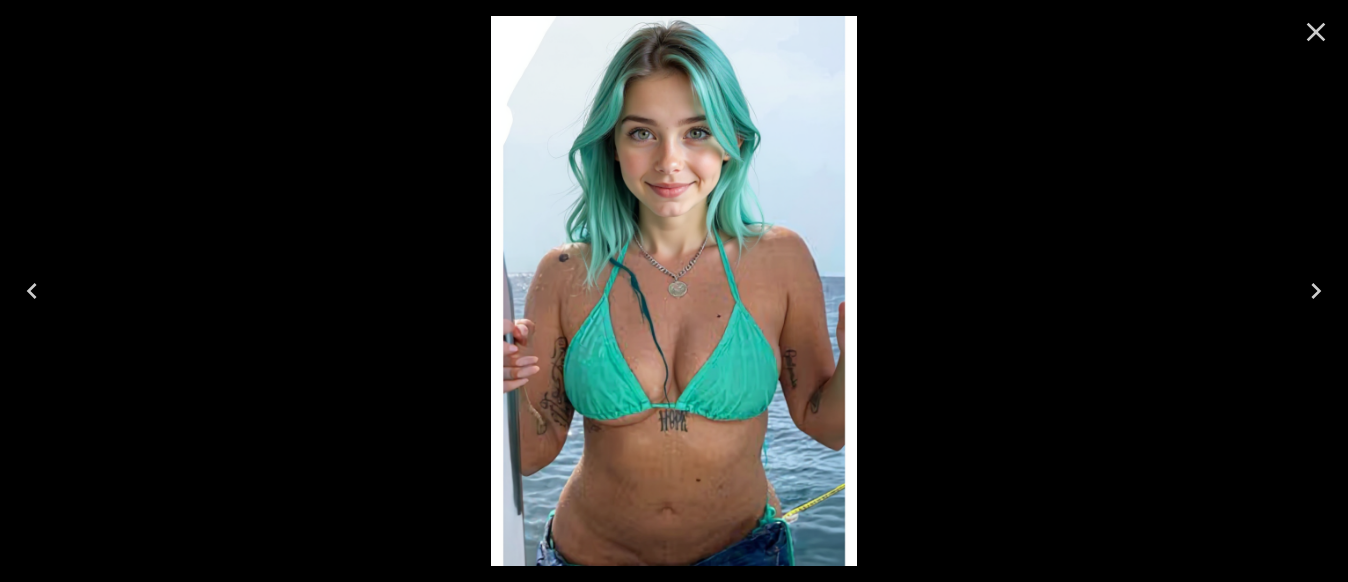 click 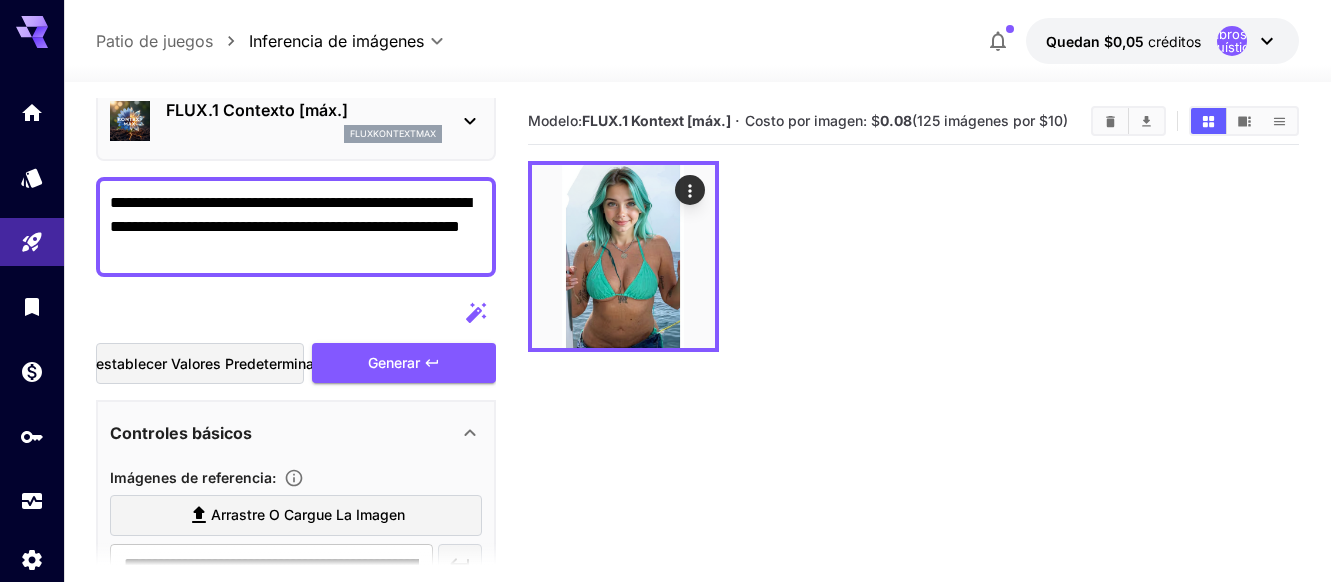 drag, startPoint x: 111, startPoint y: 202, endPoint x: 233, endPoint y: 264, distance: 136.85028 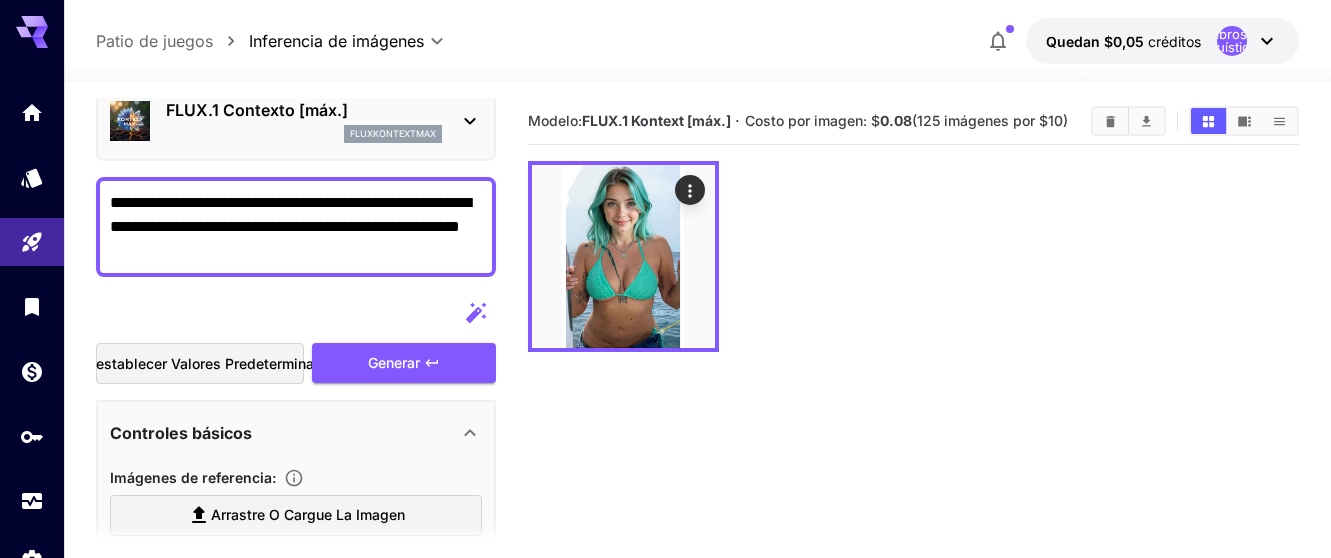 scroll, scrollTop: 422, scrollLeft: 0, axis: vertical 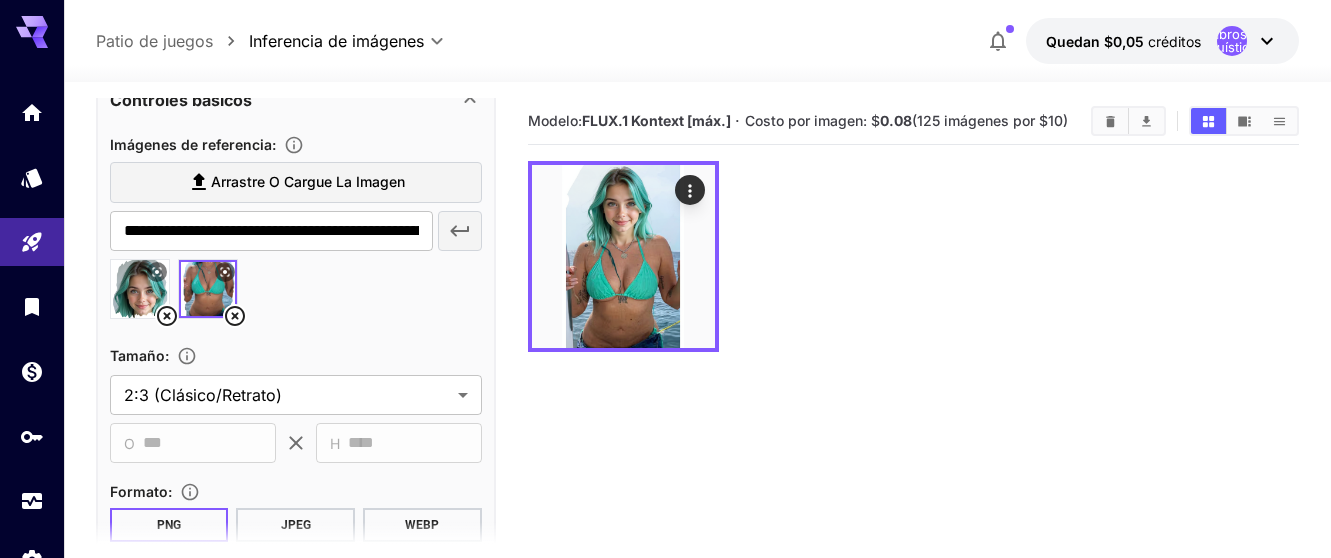 click 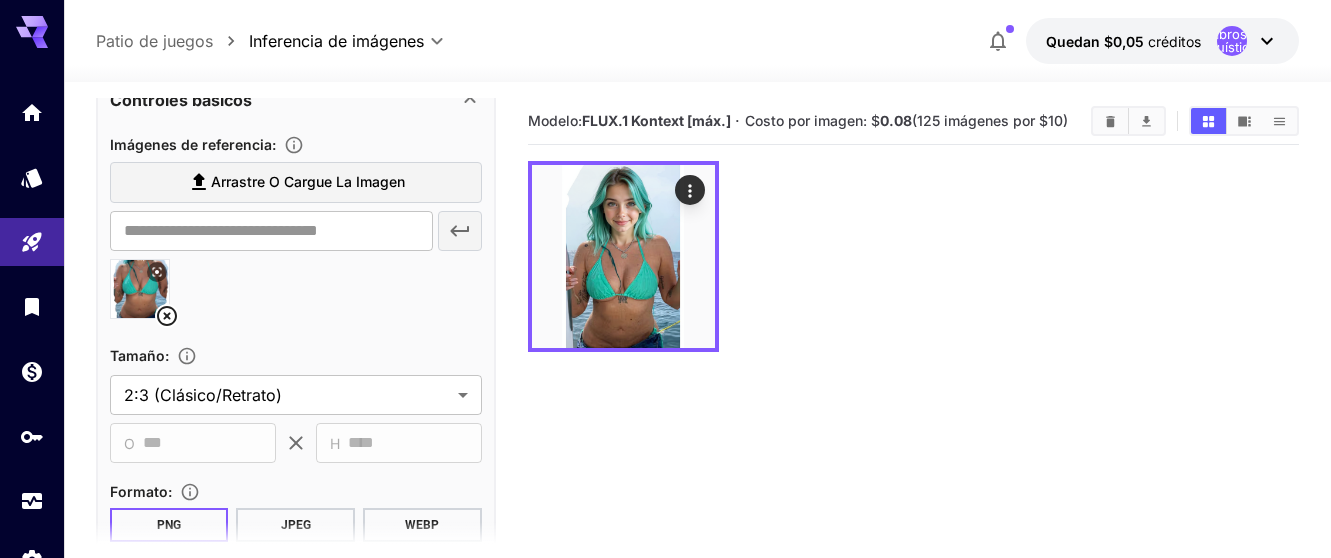 click 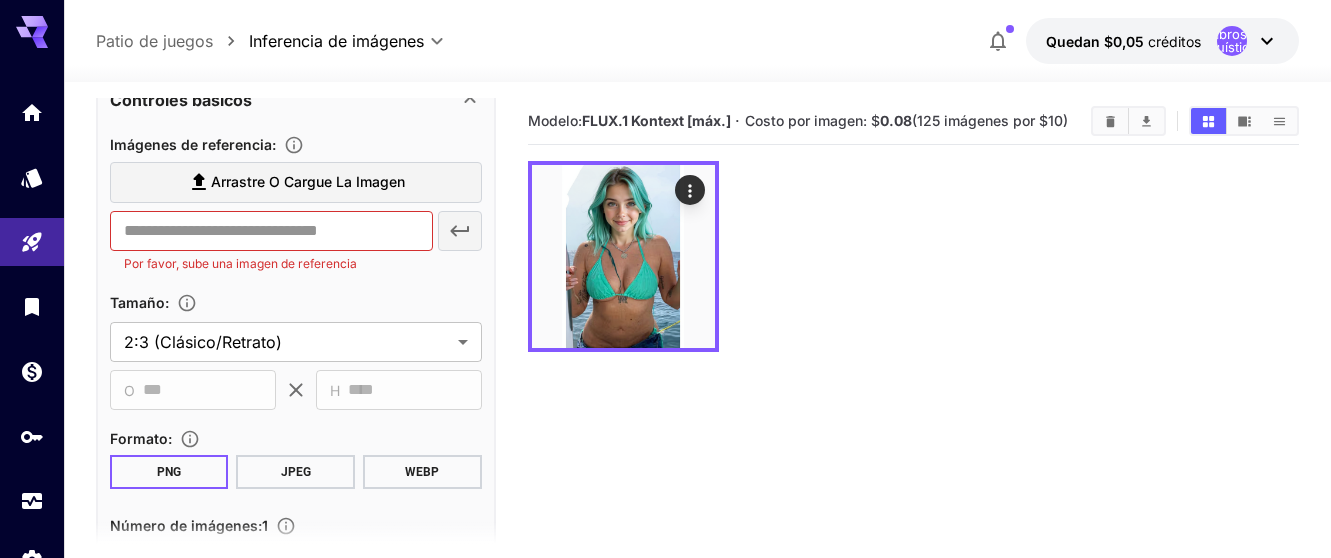 click 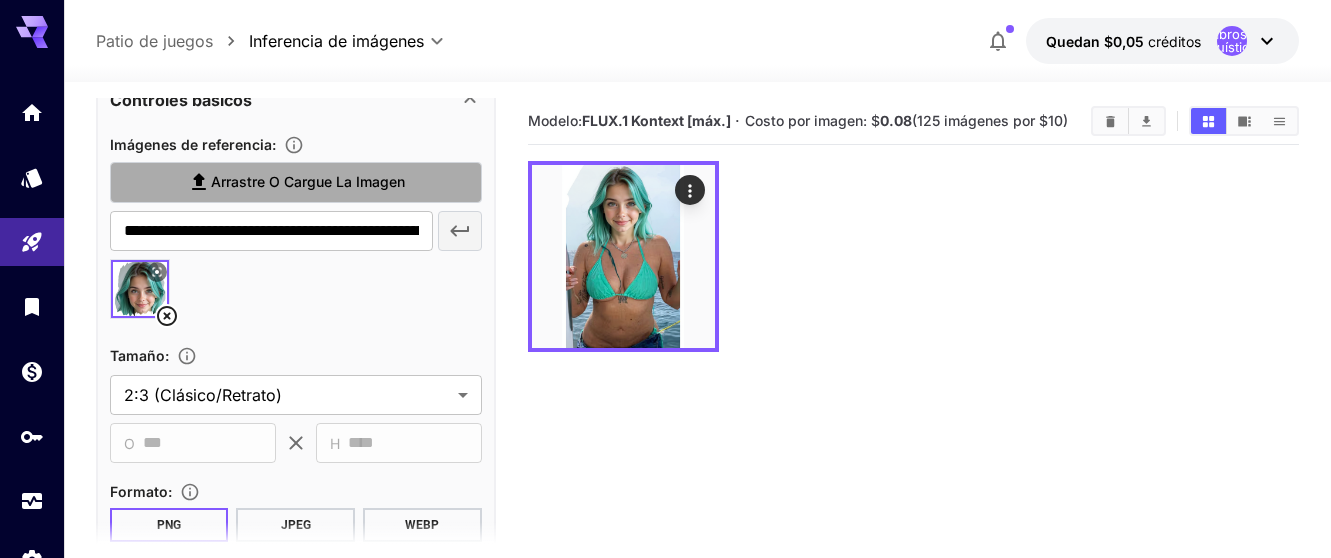 click on "Arrastre o cargue la imagen" at bounding box center (308, 181) 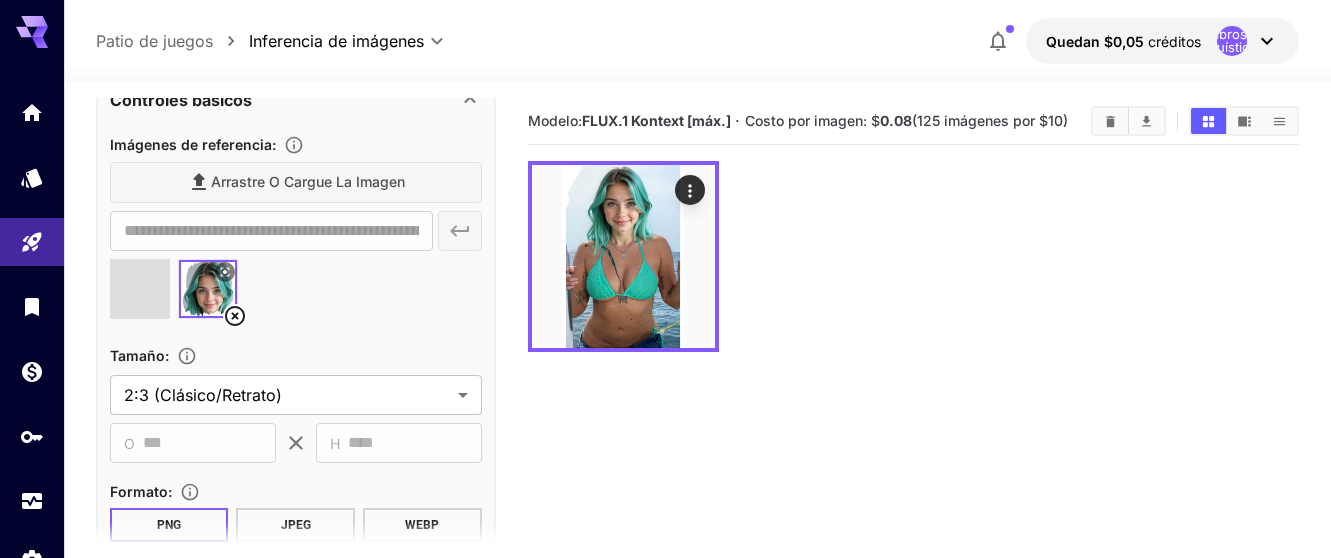 type on "**********" 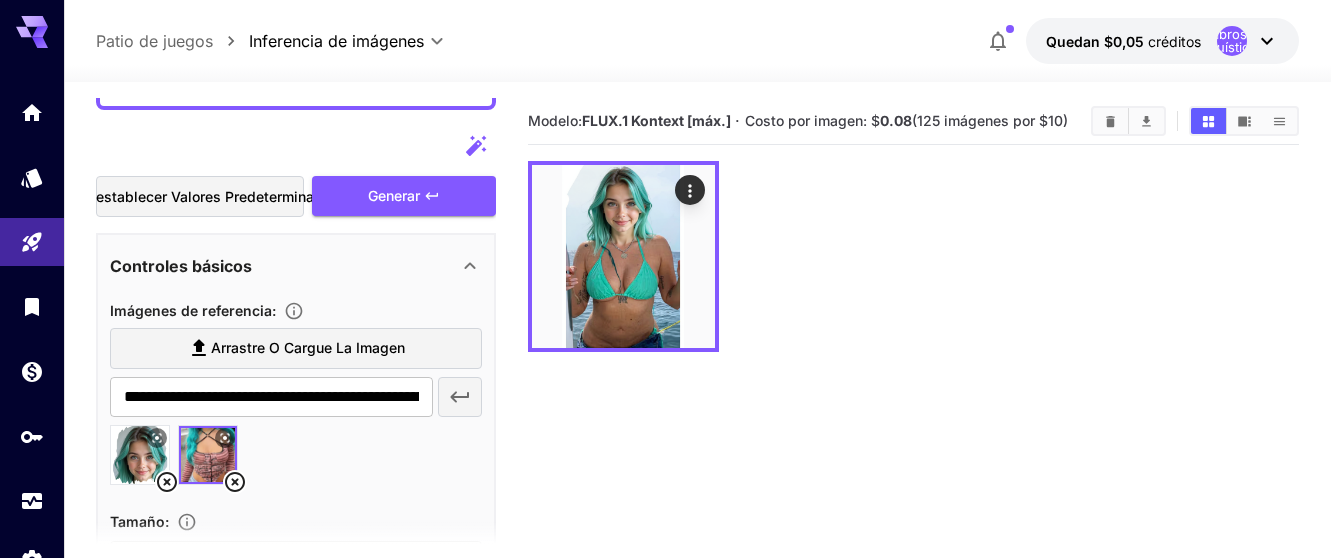 scroll, scrollTop: 89, scrollLeft: 0, axis: vertical 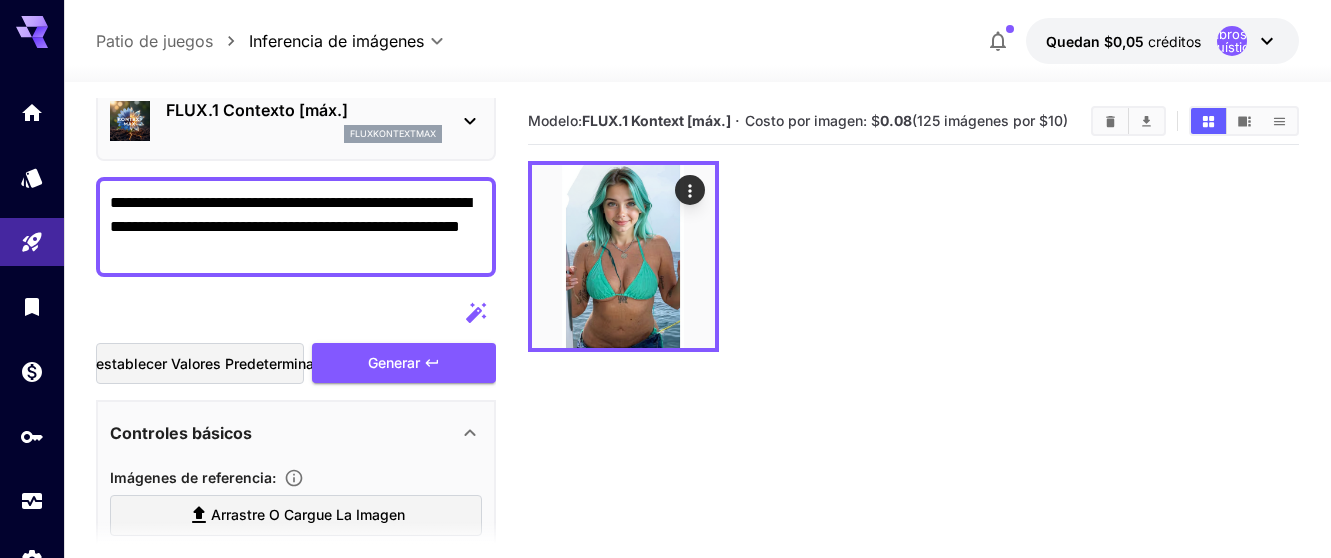 paste on "**********" 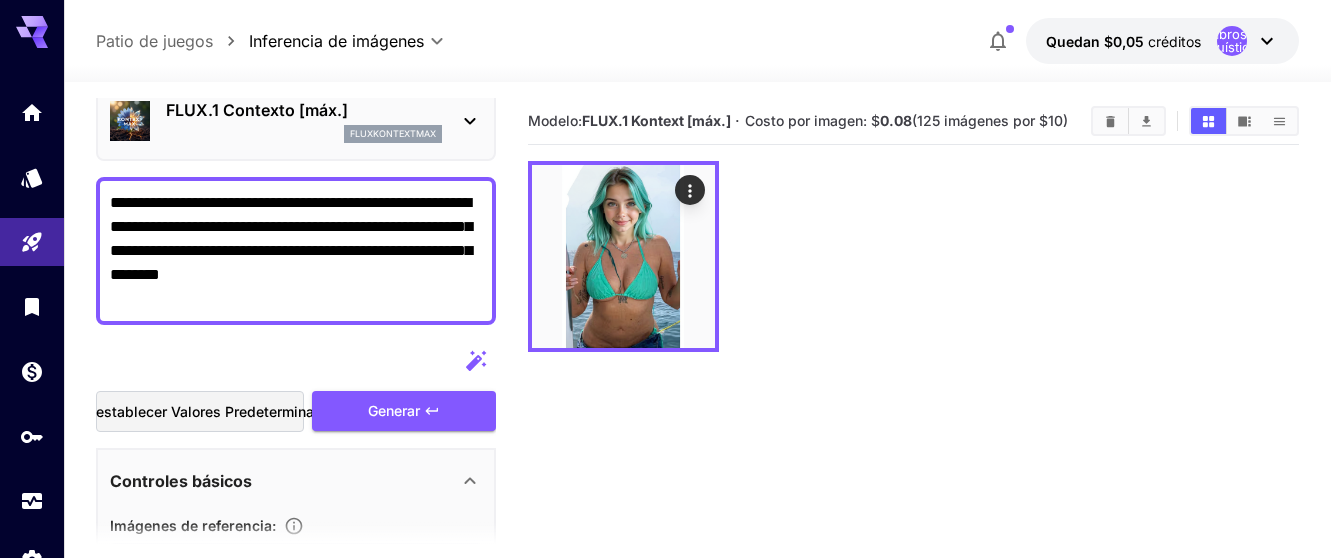 click on "**********" at bounding box center (296, 251) 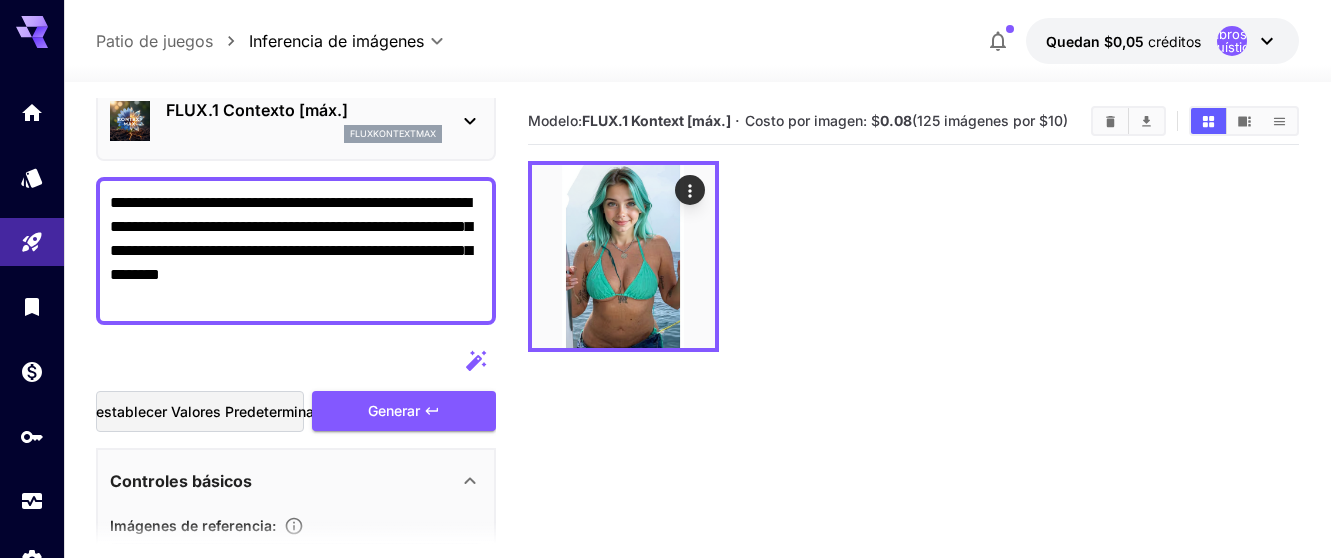 scroll, scrollTop: 158, scrollLeft: 0, axis: vertical 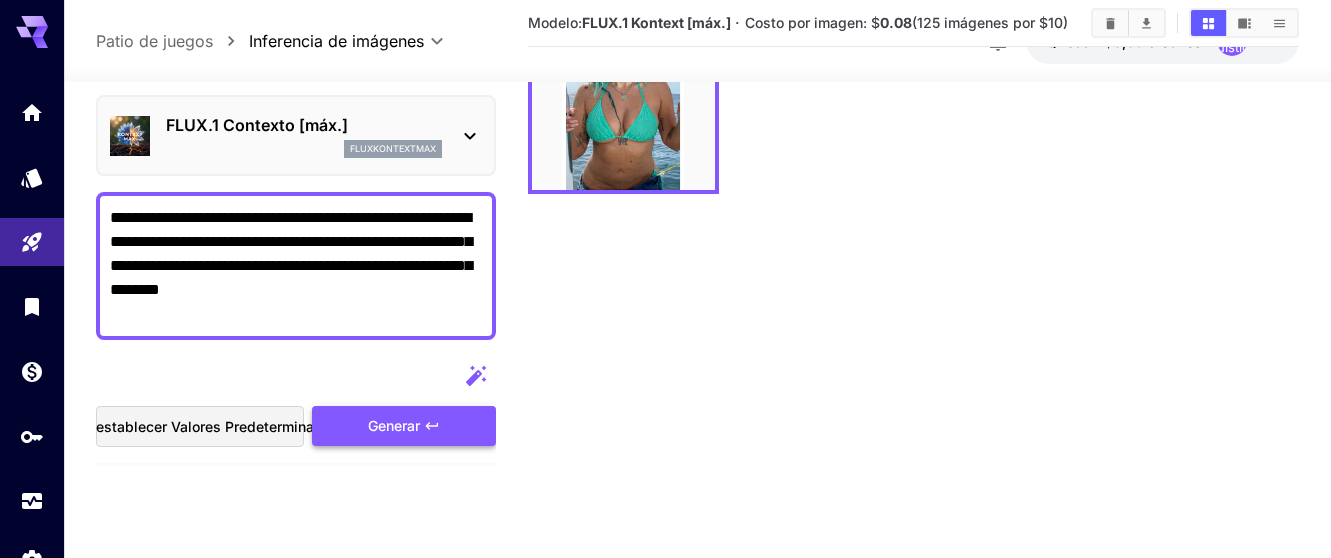 type on "**********" 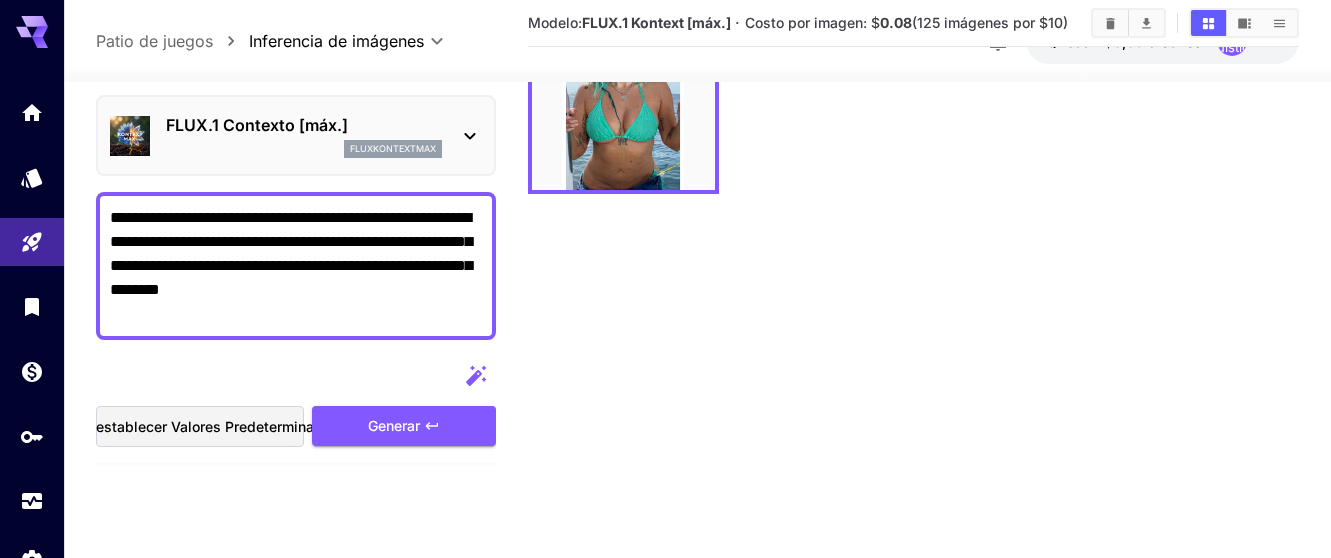 drag, startPoint x: 377, startPoint y: 425, endPoint x: 791, endPoint y: 408, distance: 414.34888 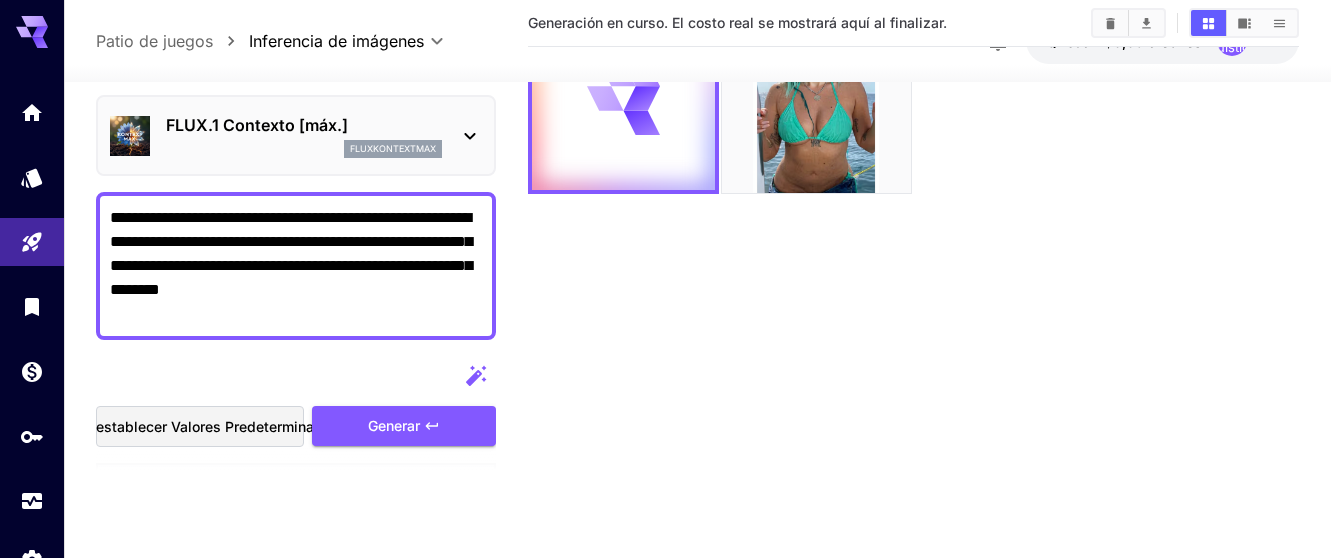 scroll, scrollTop: 0, scrollLeft: 0, axis: both 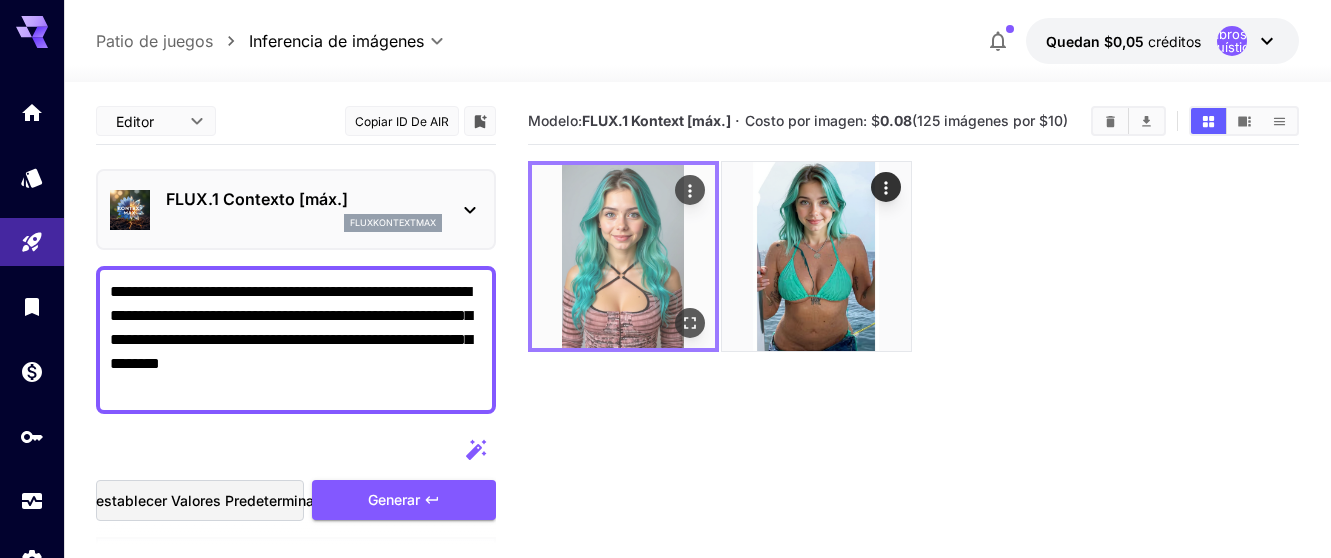click 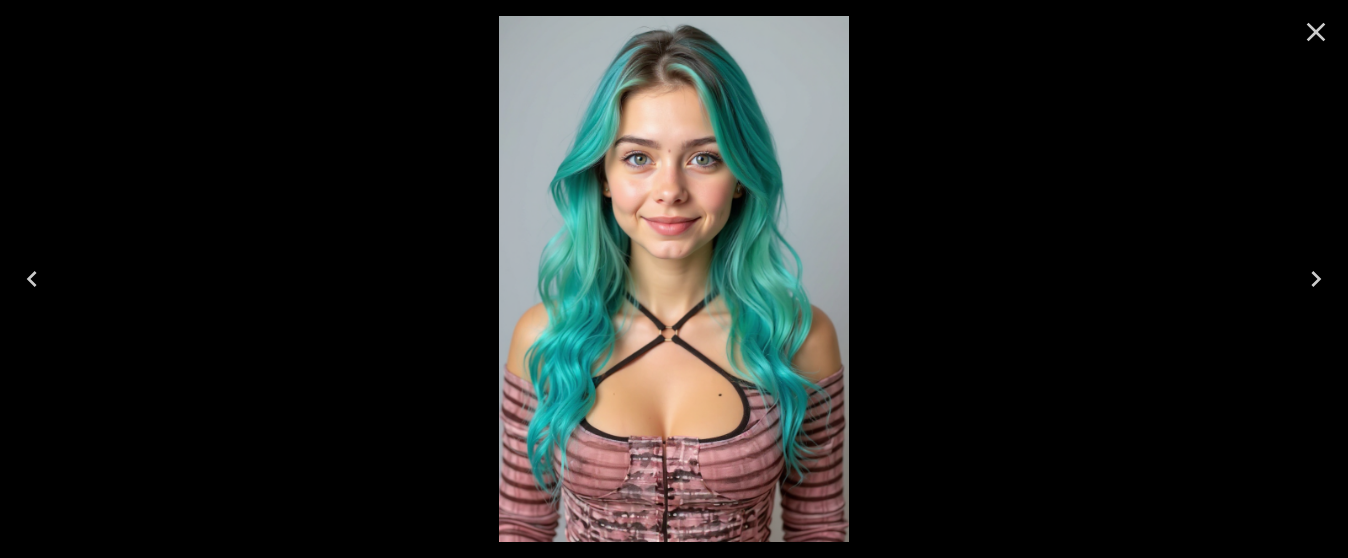 click 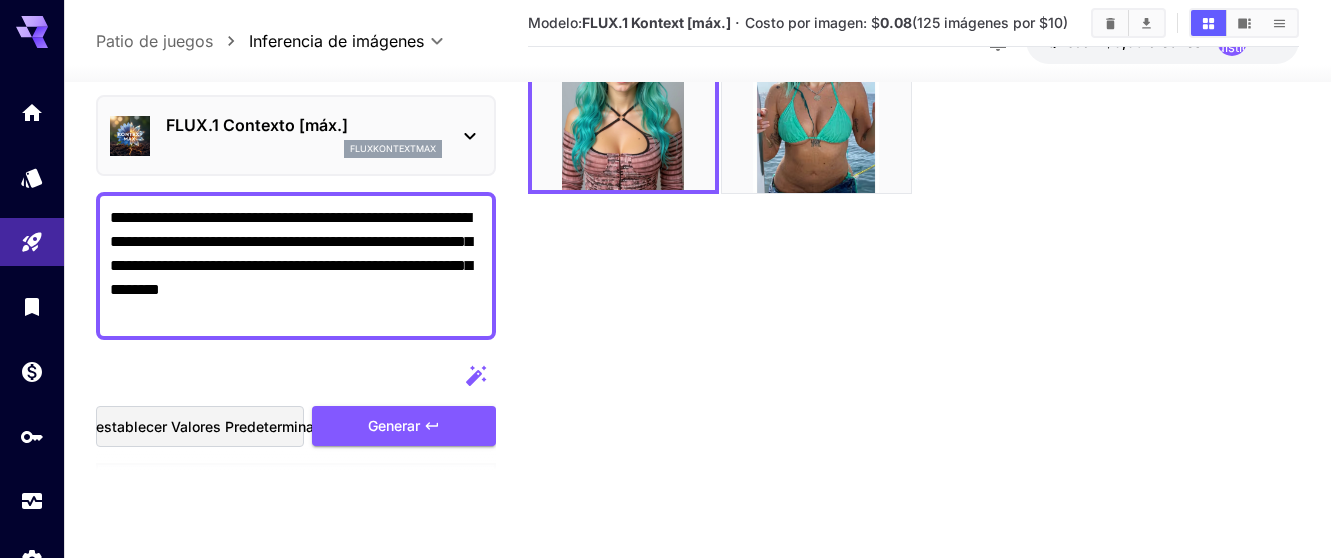 scroll, scrollTop: 0, scrollLeft: 0, axis: both 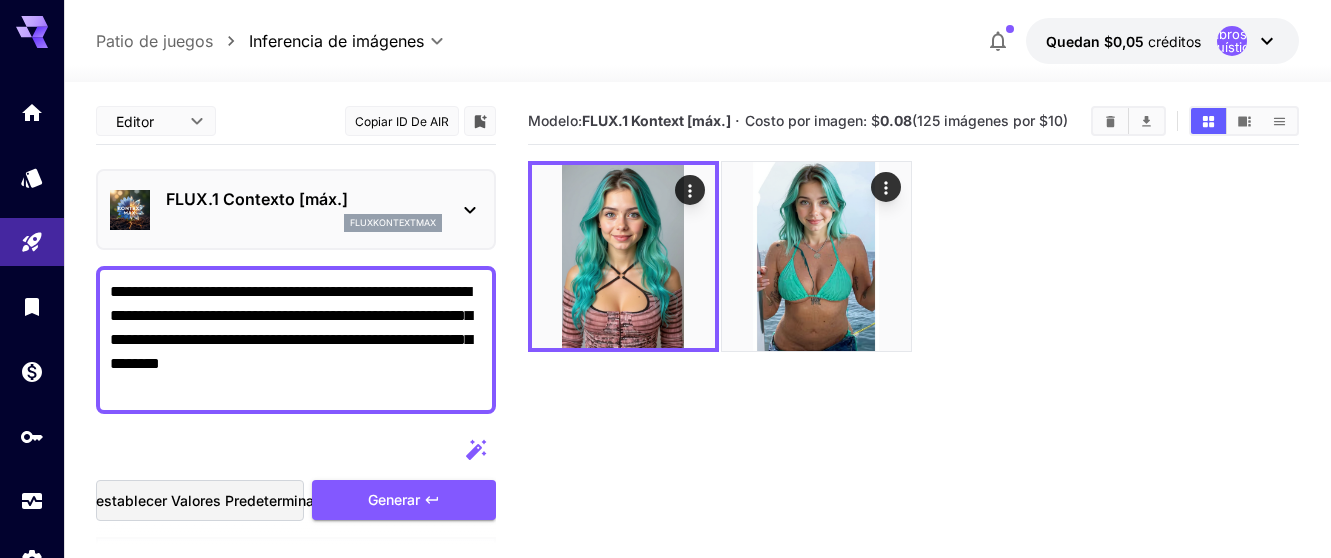 drag, startPoint x: 1152, startPoint y: 476, endPoint x: 1054, endPoint y: 453, distance: 100.6628 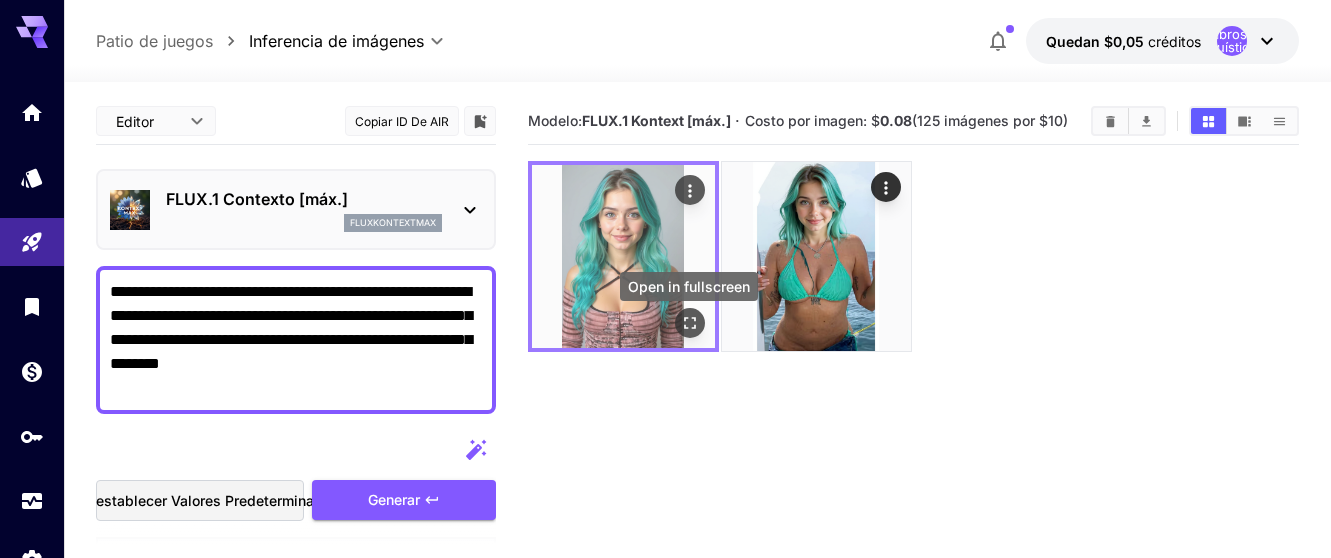 click 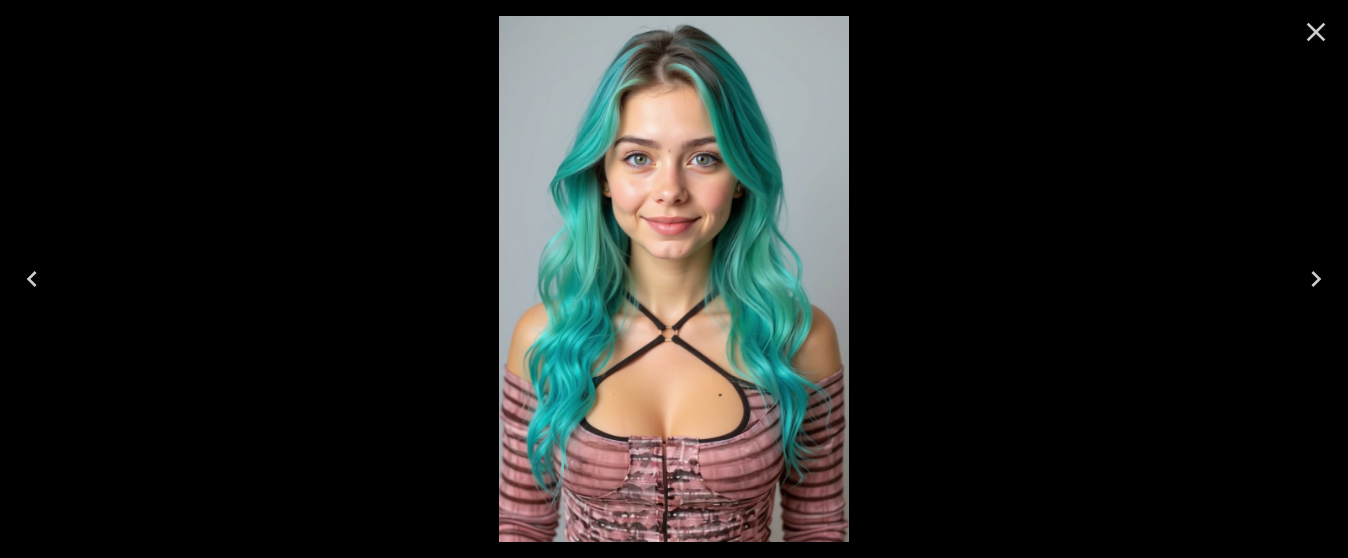 click 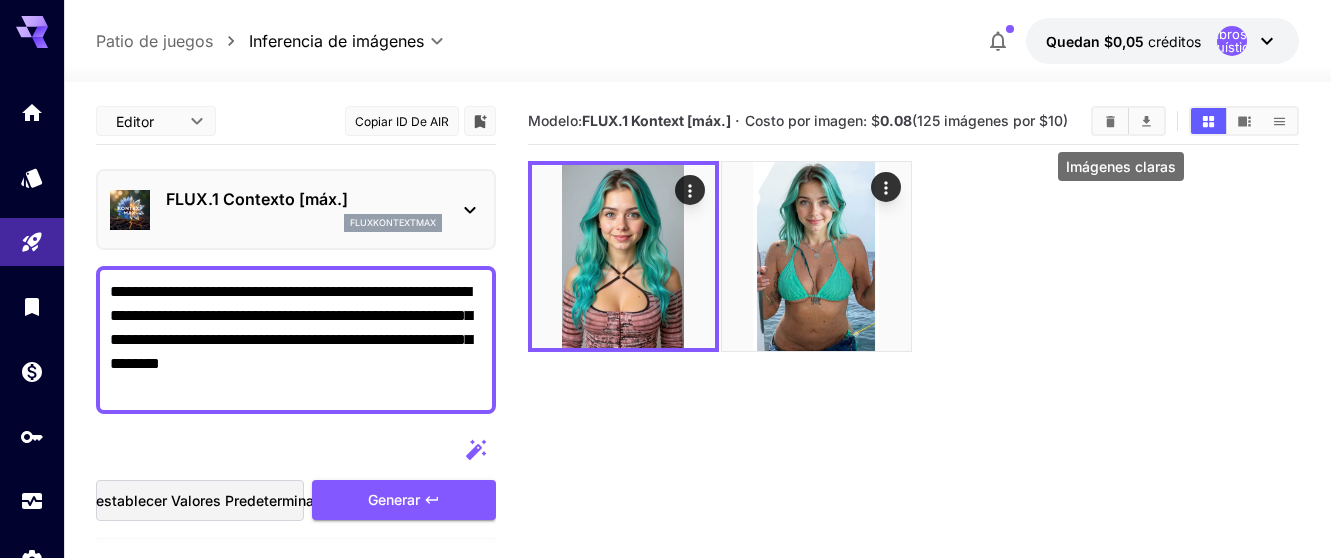 click 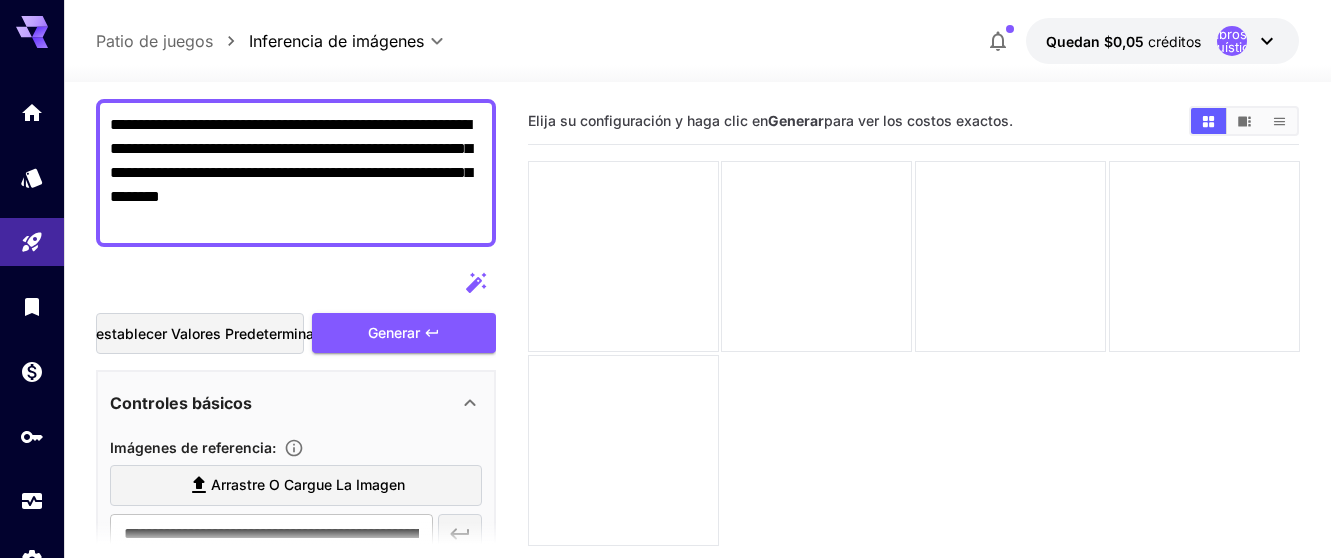 scroll, scrollTop: 500, scrollLeft: 0, axis: vertical 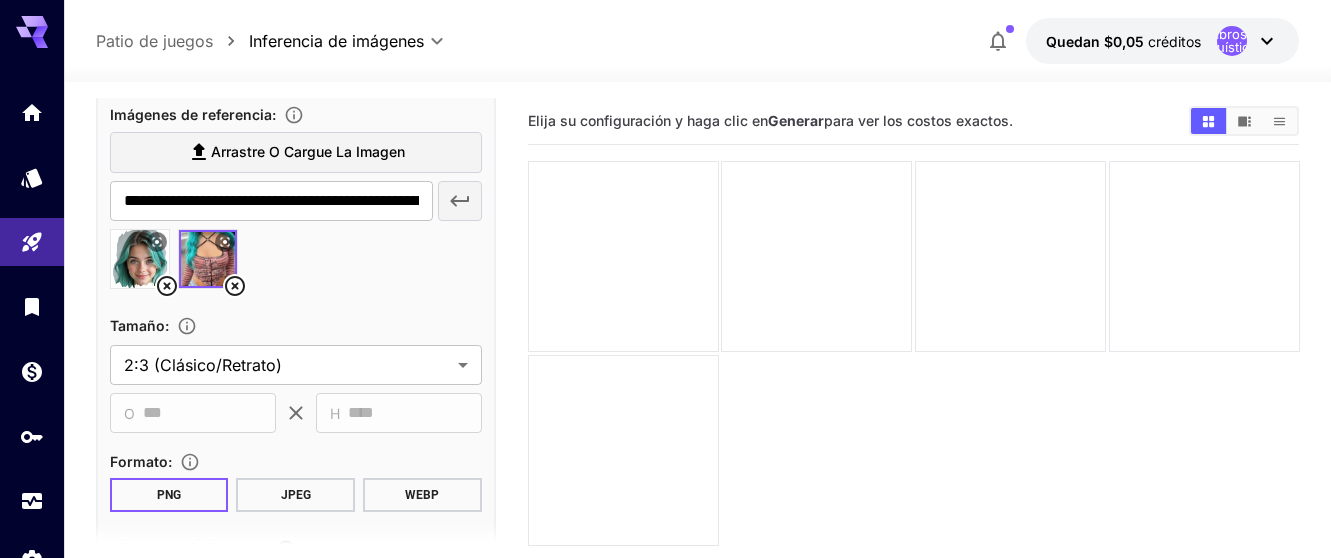 click 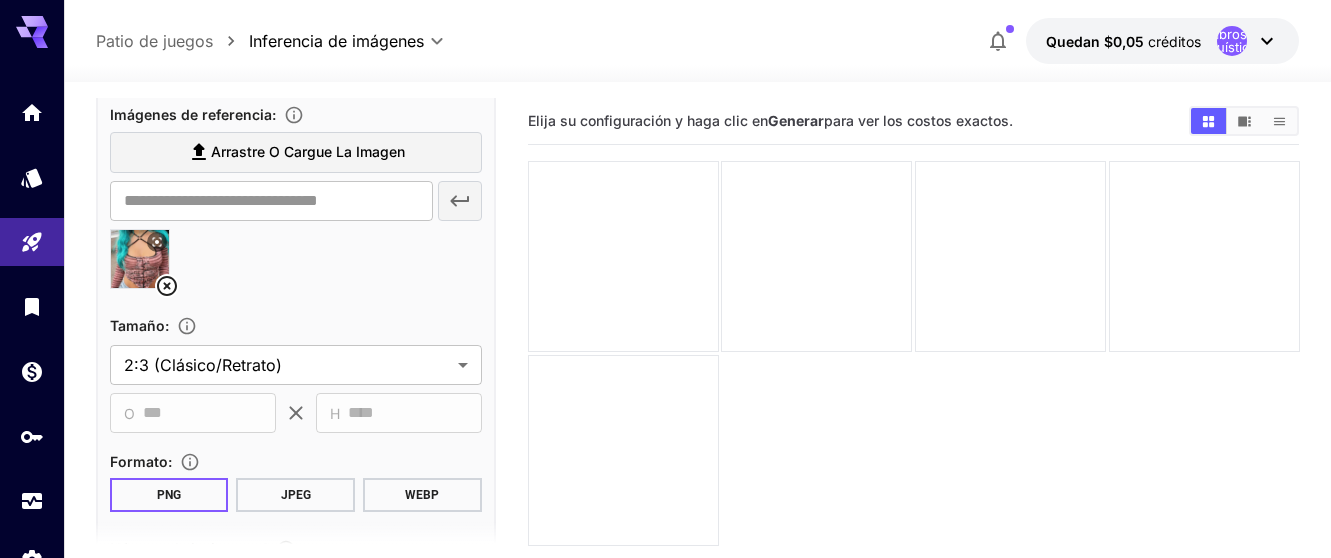 click 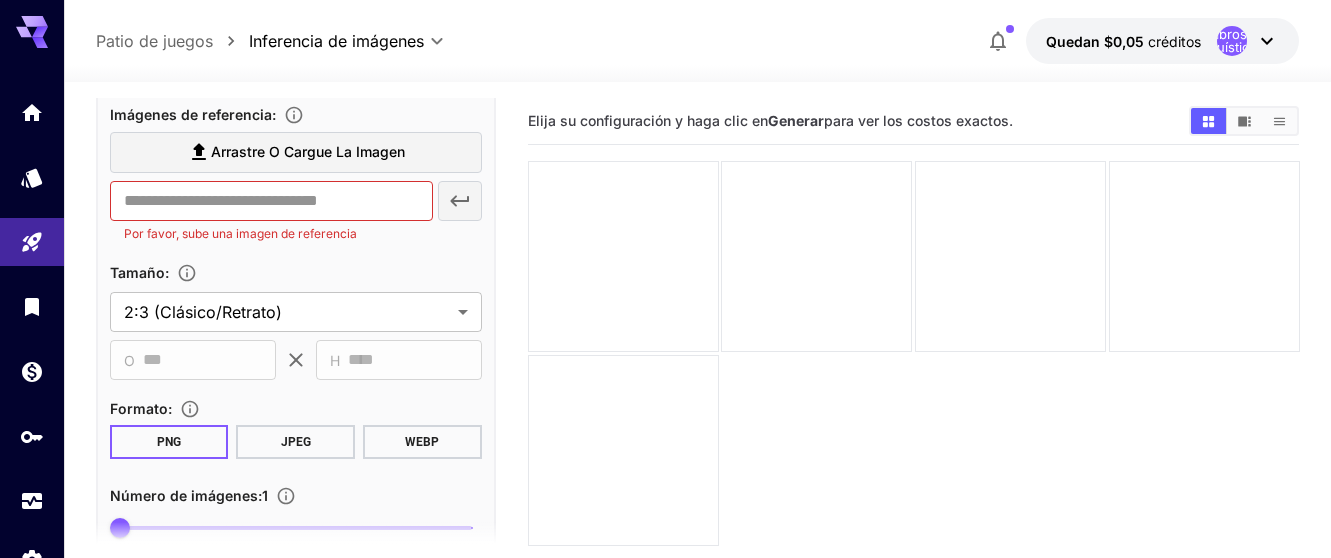 scroll, scrollTop: 657, scrollLeft: 0, axis: vertical 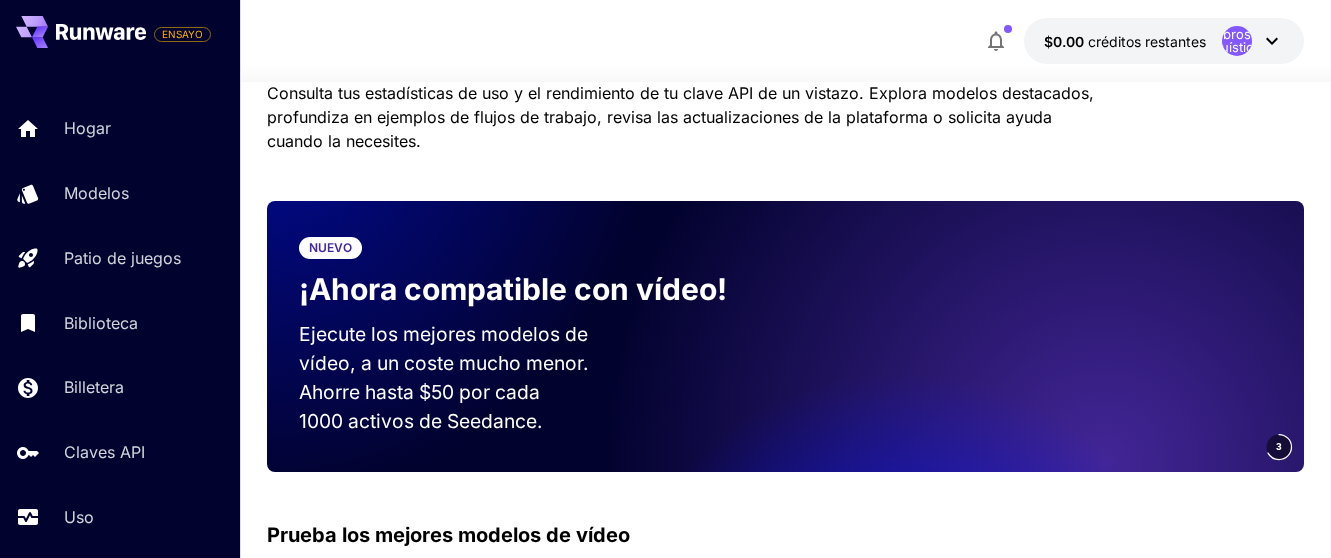 click 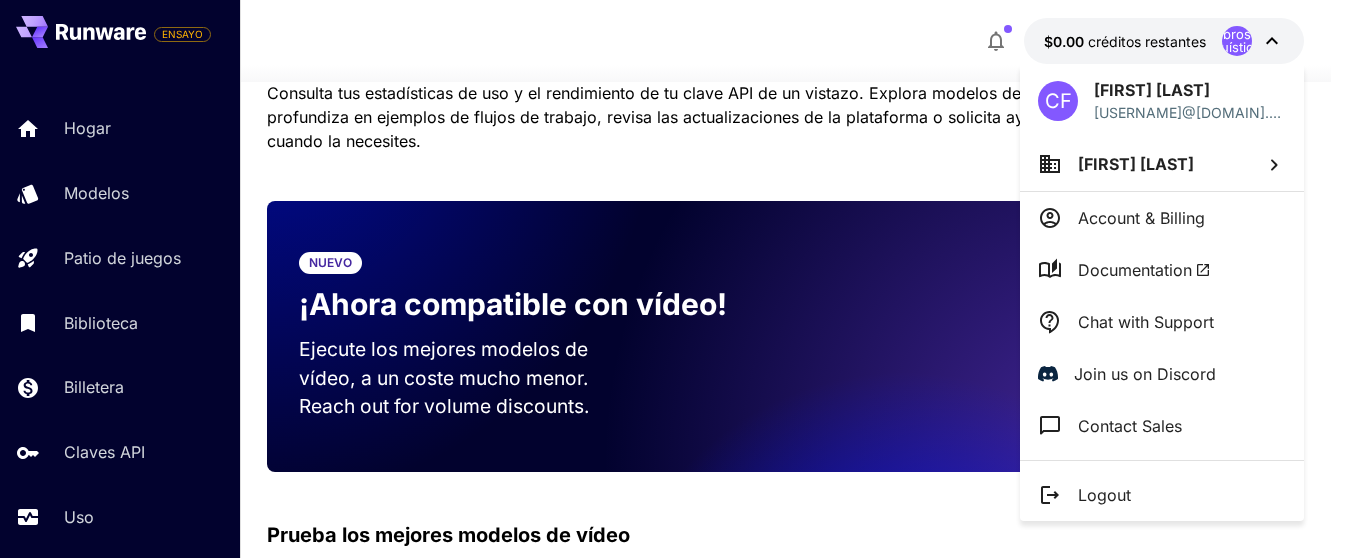click on "Logout" at bounding box center [1104, 495] 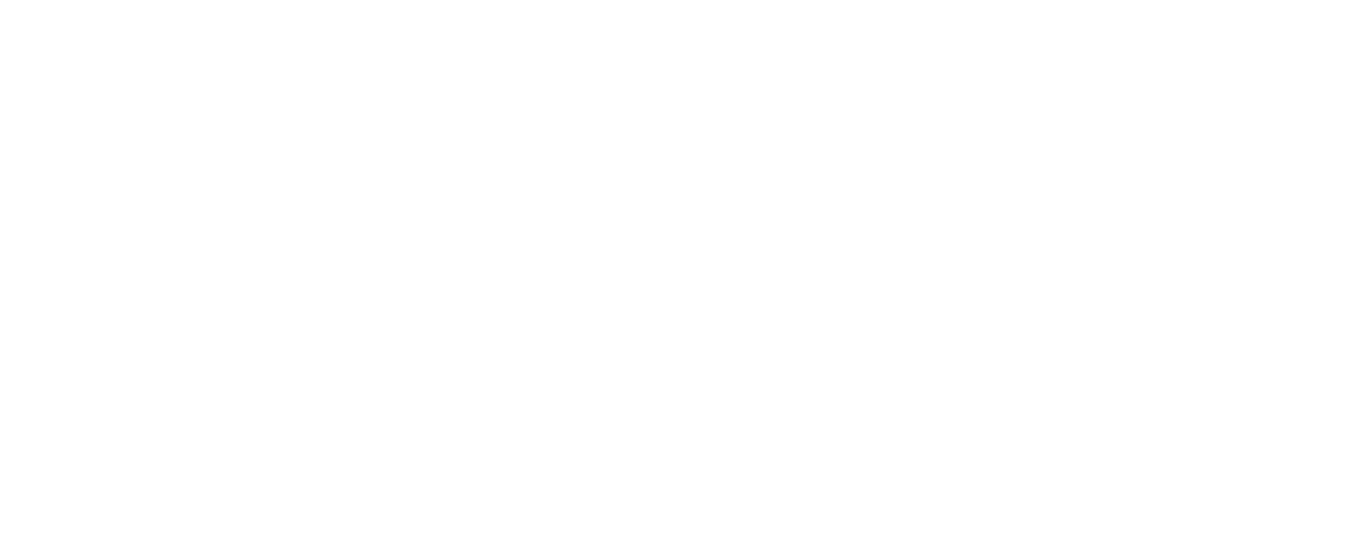 scroll, scrollTop: 0, scrollLeft: 0, axis: both 